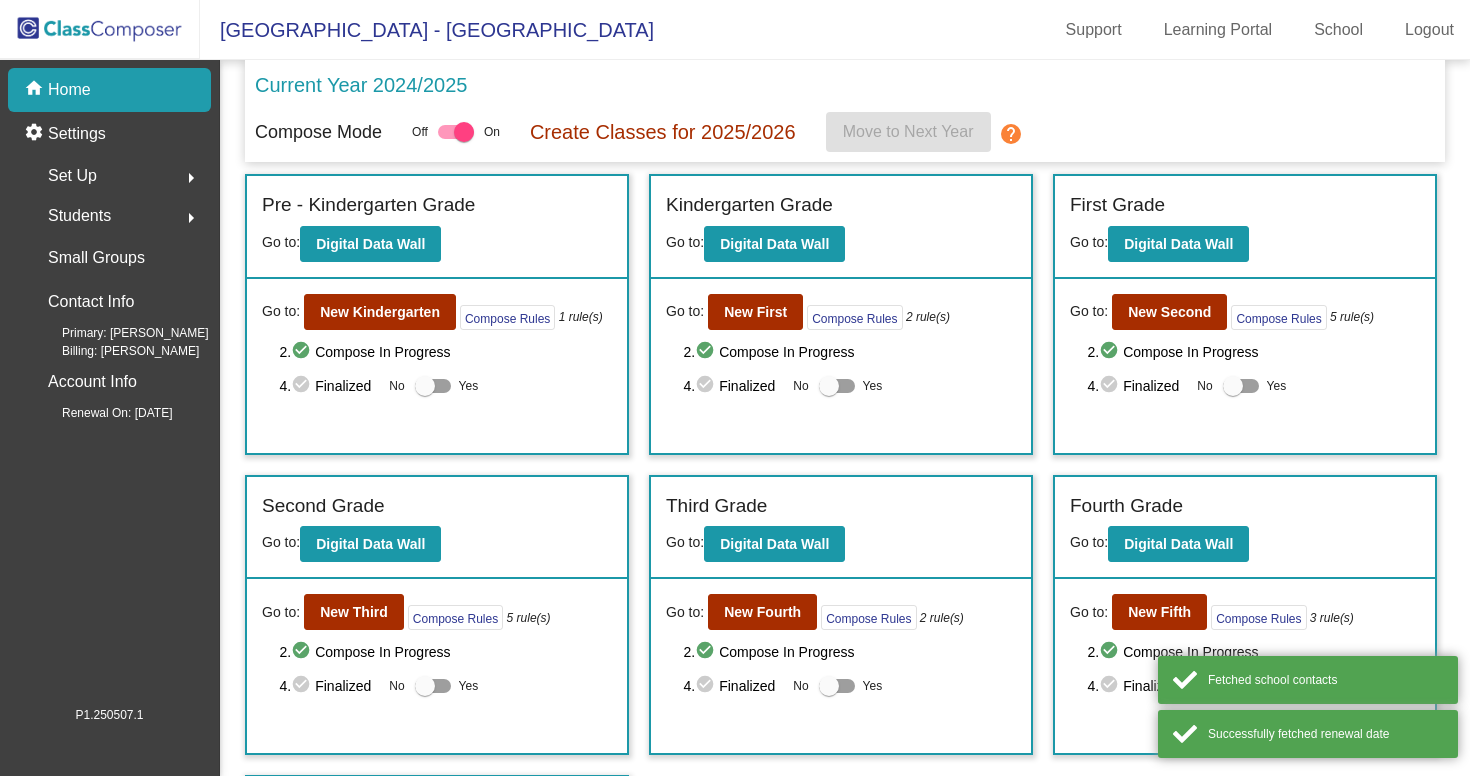 scroll, scrollTop: 0, scrollLeft: 0, axis: both 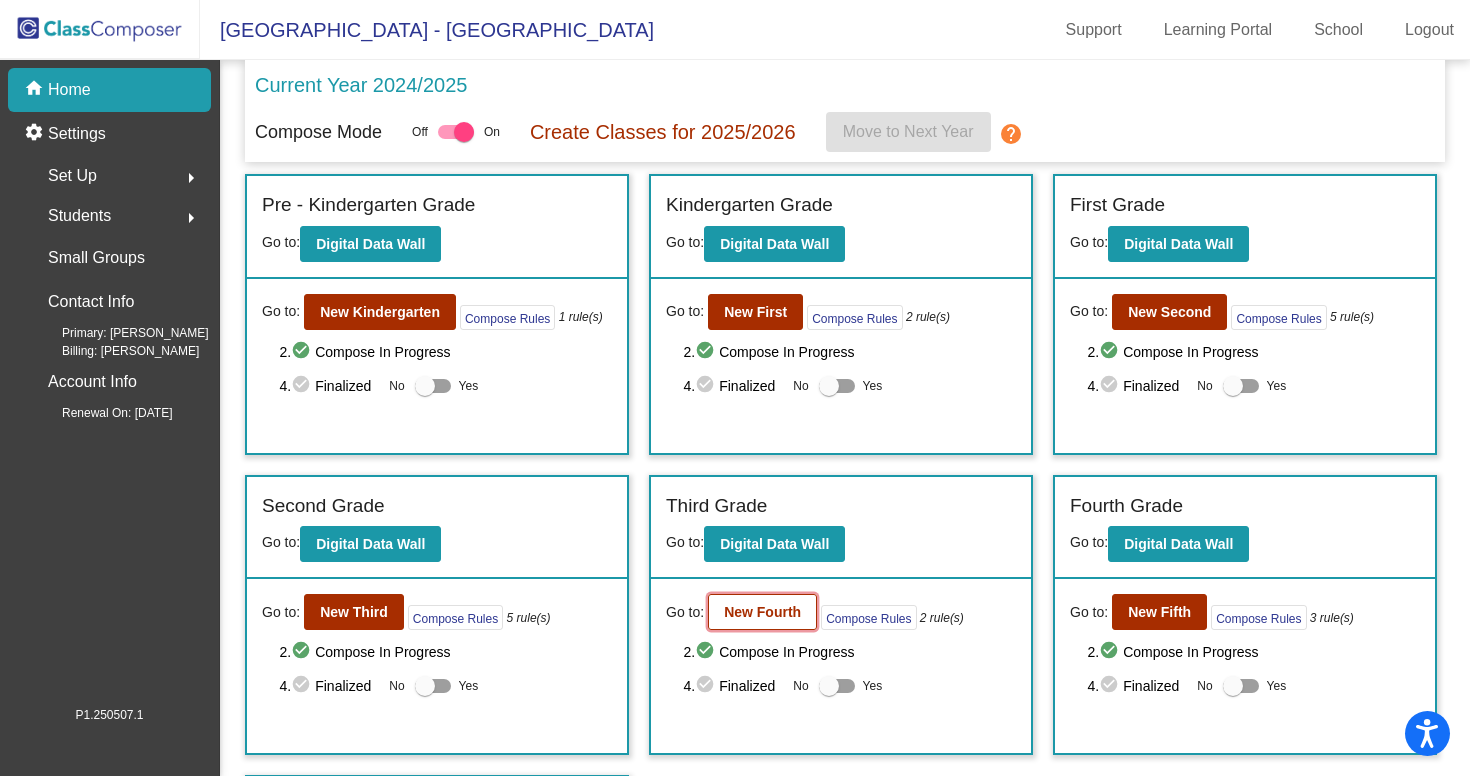click on "New Fourth" 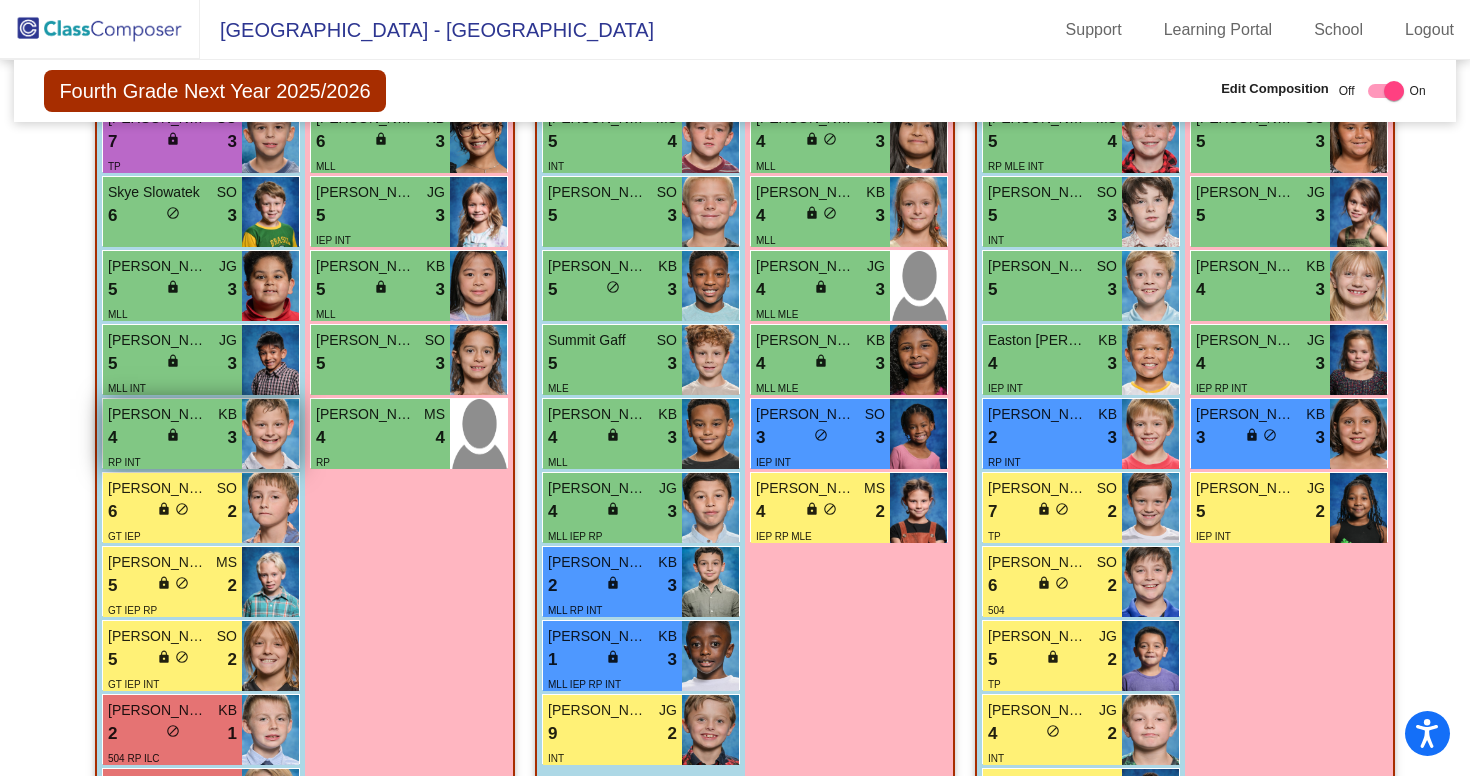 scroll, scrollTop: 807, scrollLeft: 0, axis: vertical 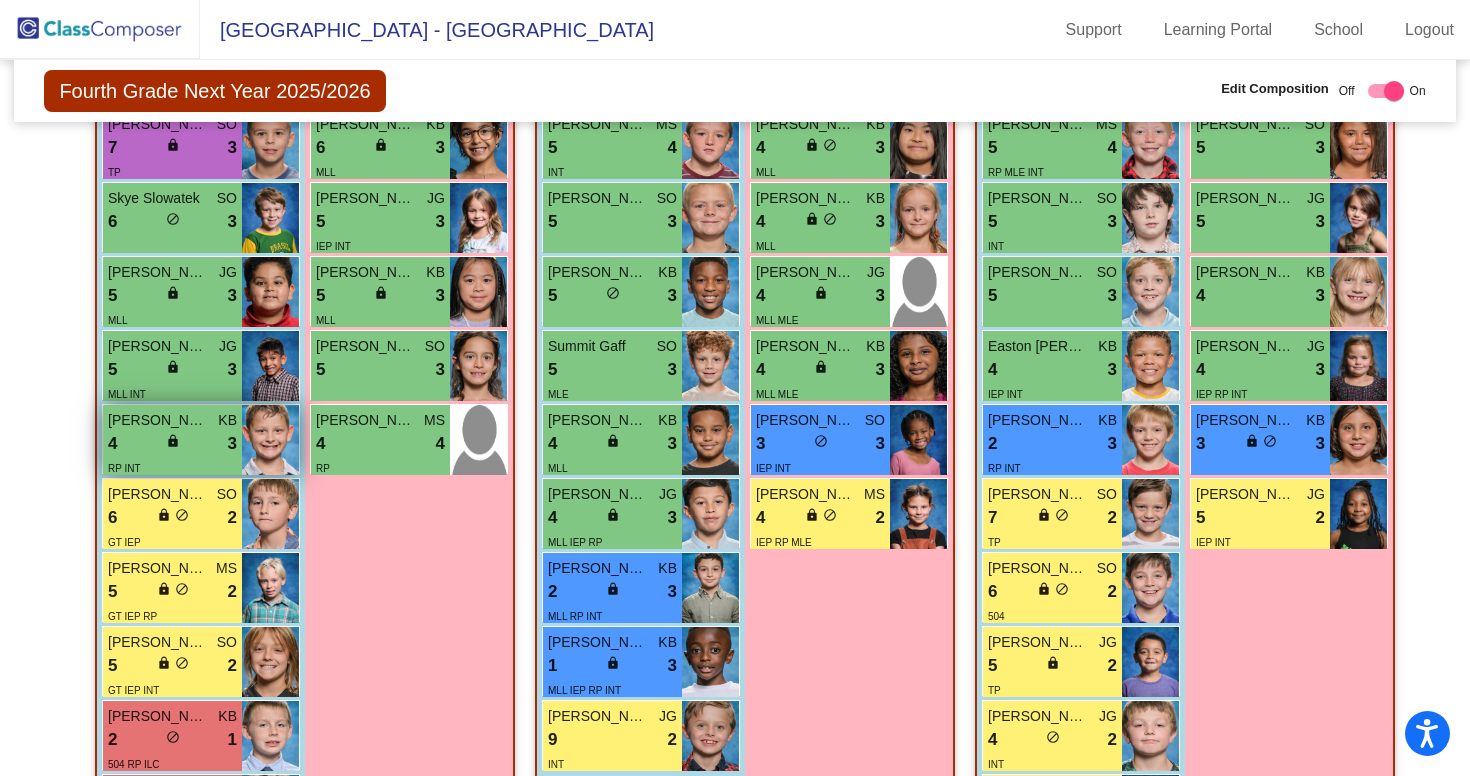 click on "Jack DeAngelo" at bounding box center [158, 420] 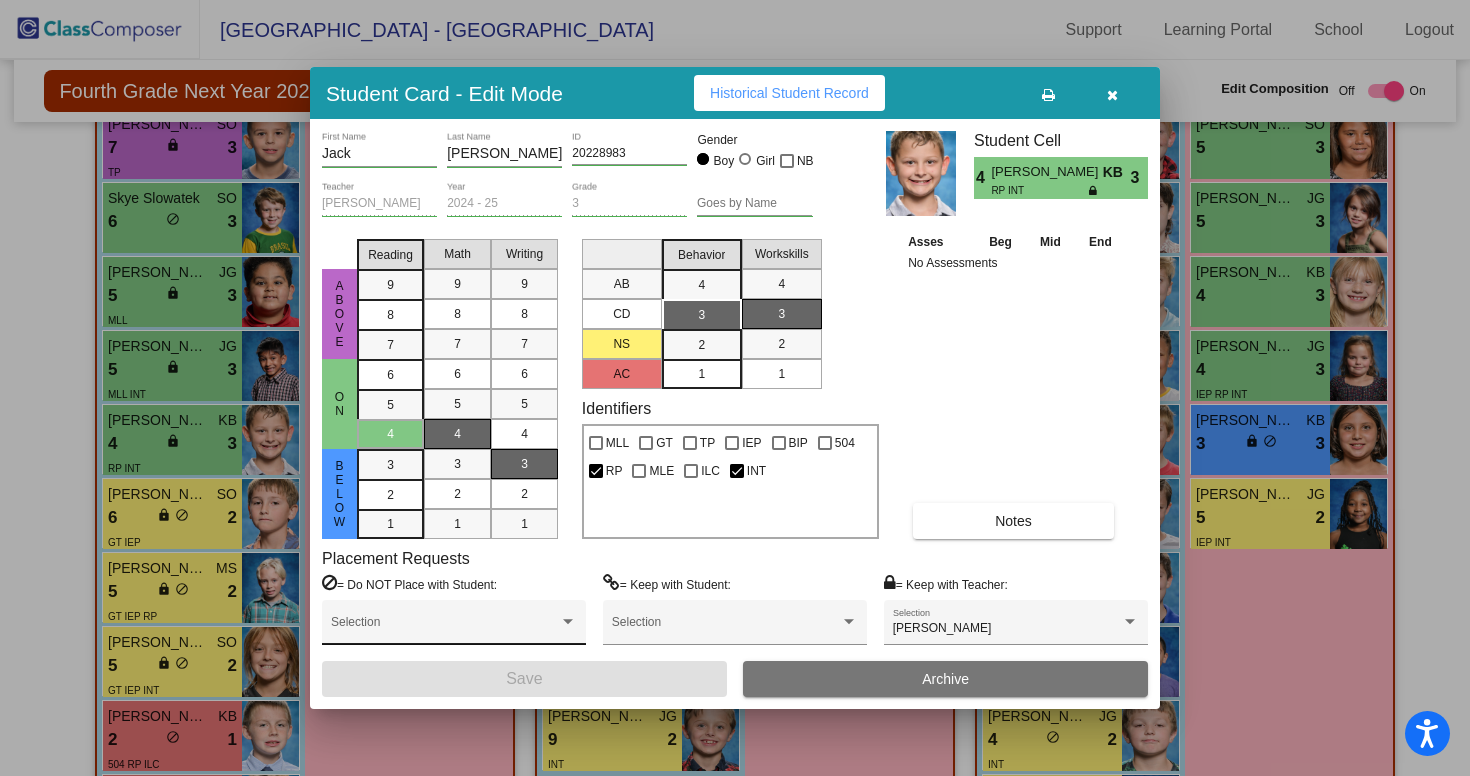 click on "Selection" at bounding box center (454, 627) 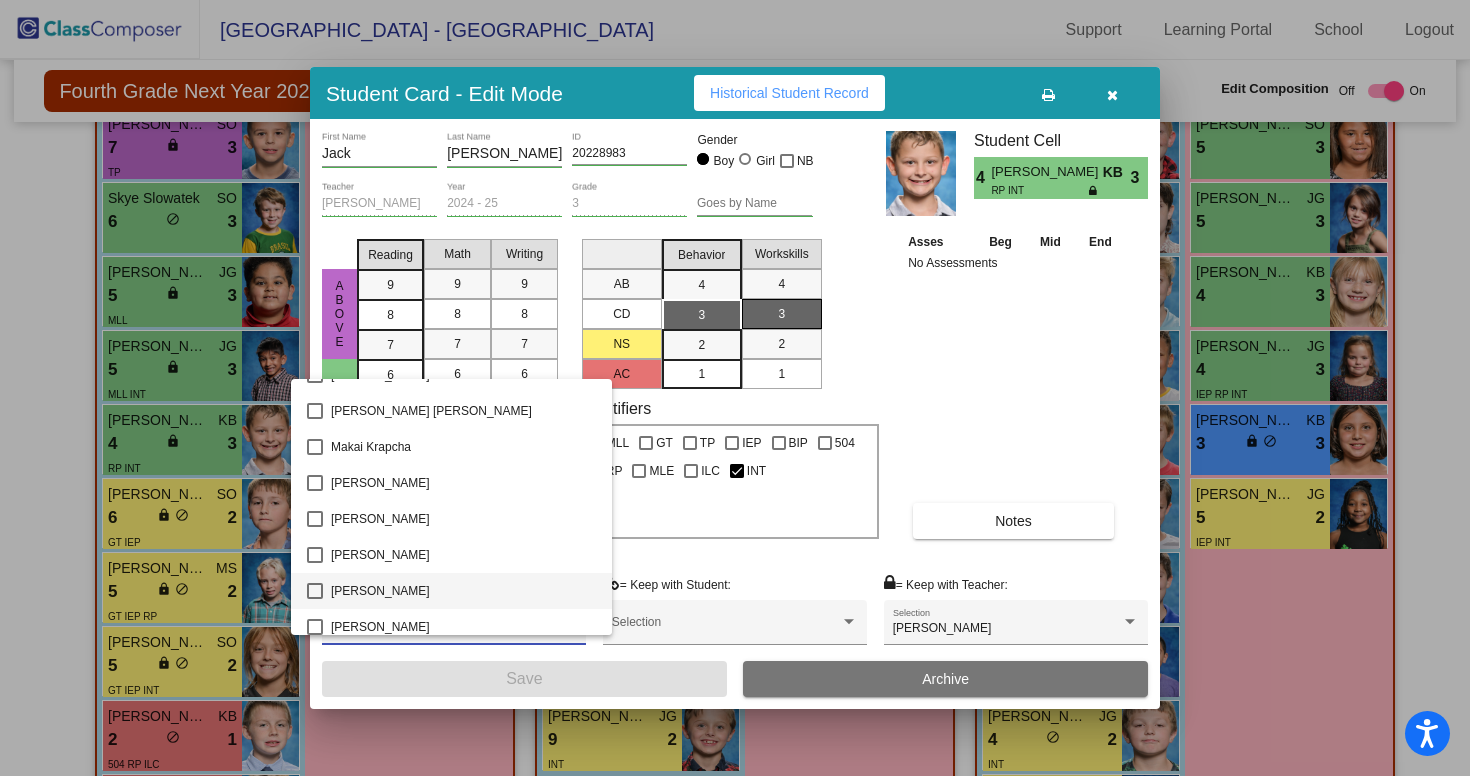 scroll, scrollTop: 1675, scrollLeft: 0, axis: vertical 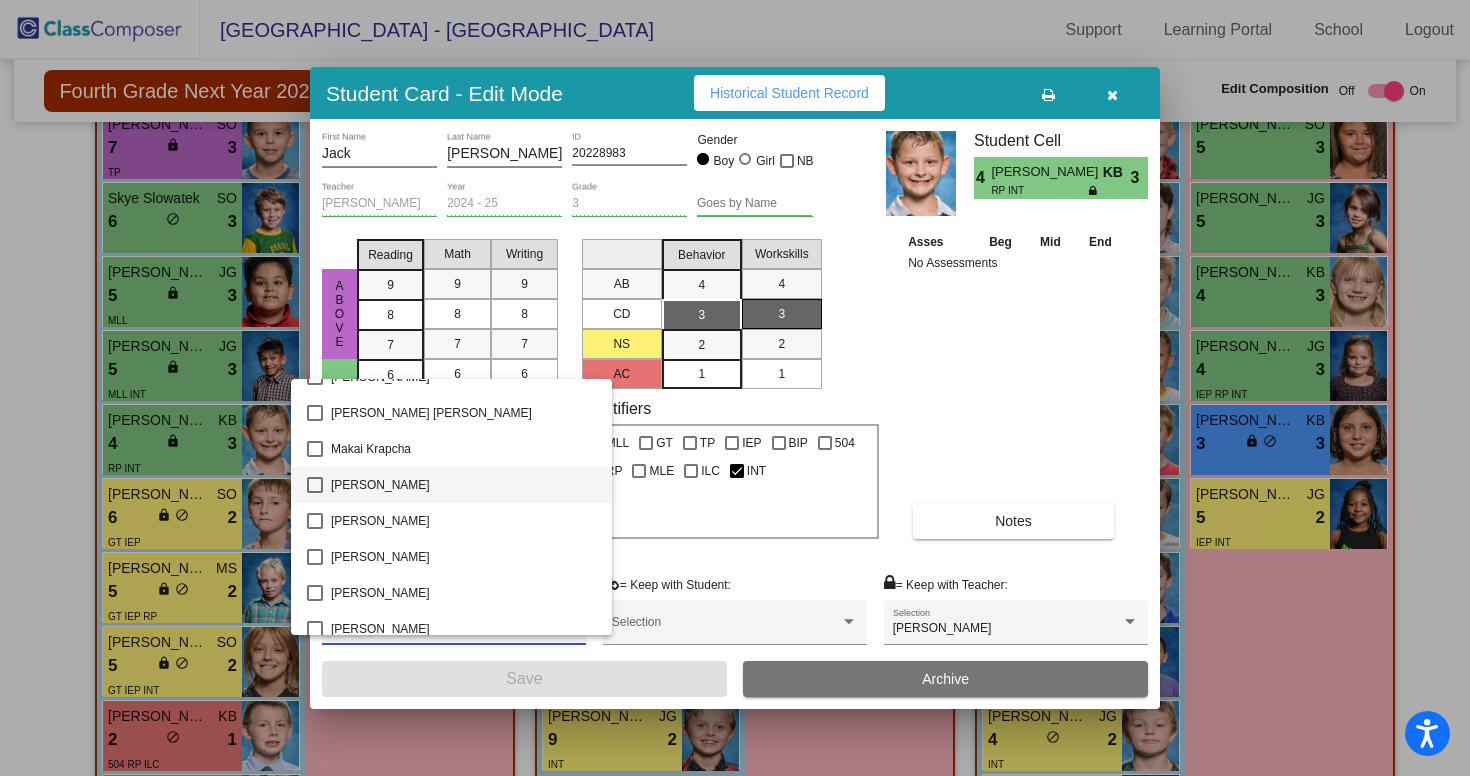 click at bounding box center (315, 485) 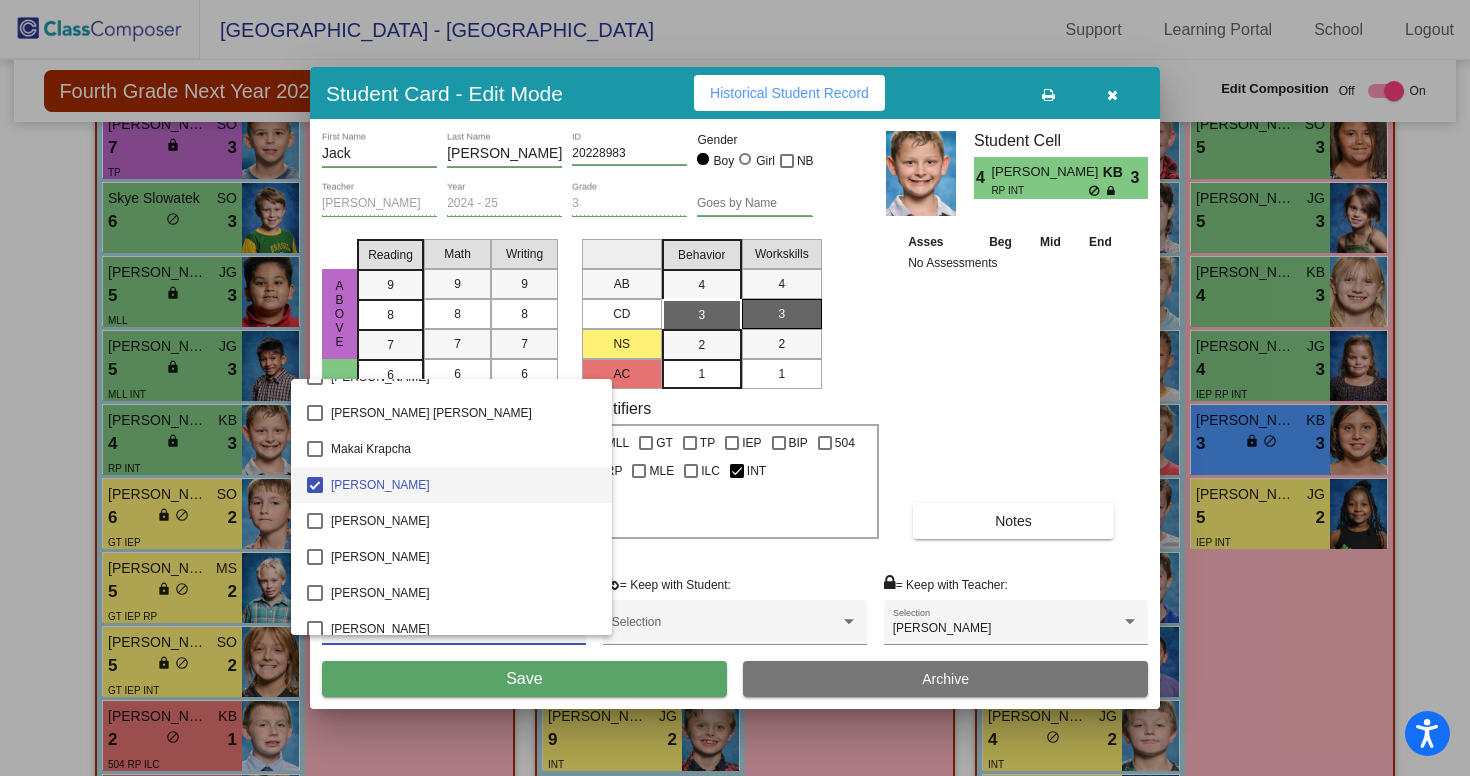 scroll, scrollTop: 1, scrollLeft: 0, axis: vertical 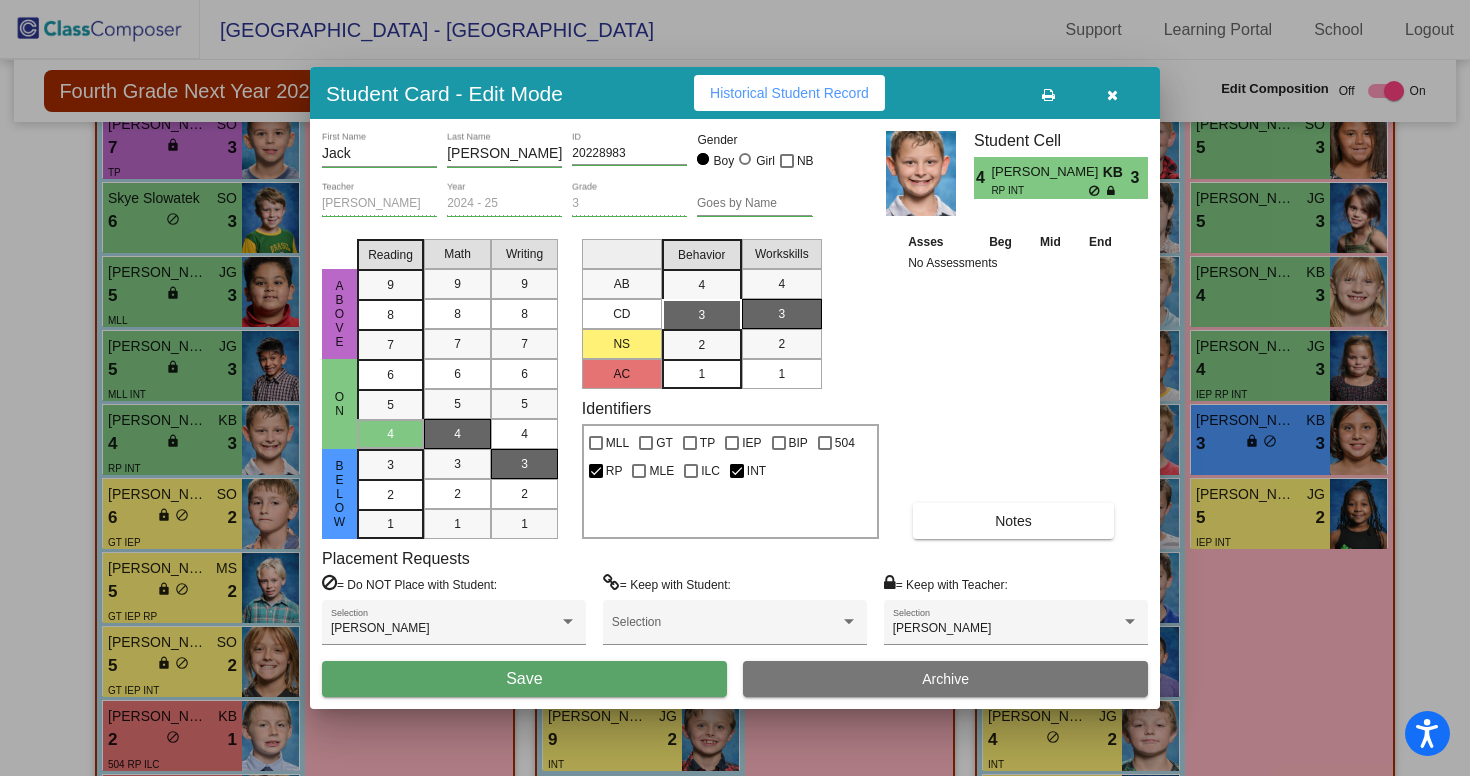 click on "Save" at bounding box center [524, 679] 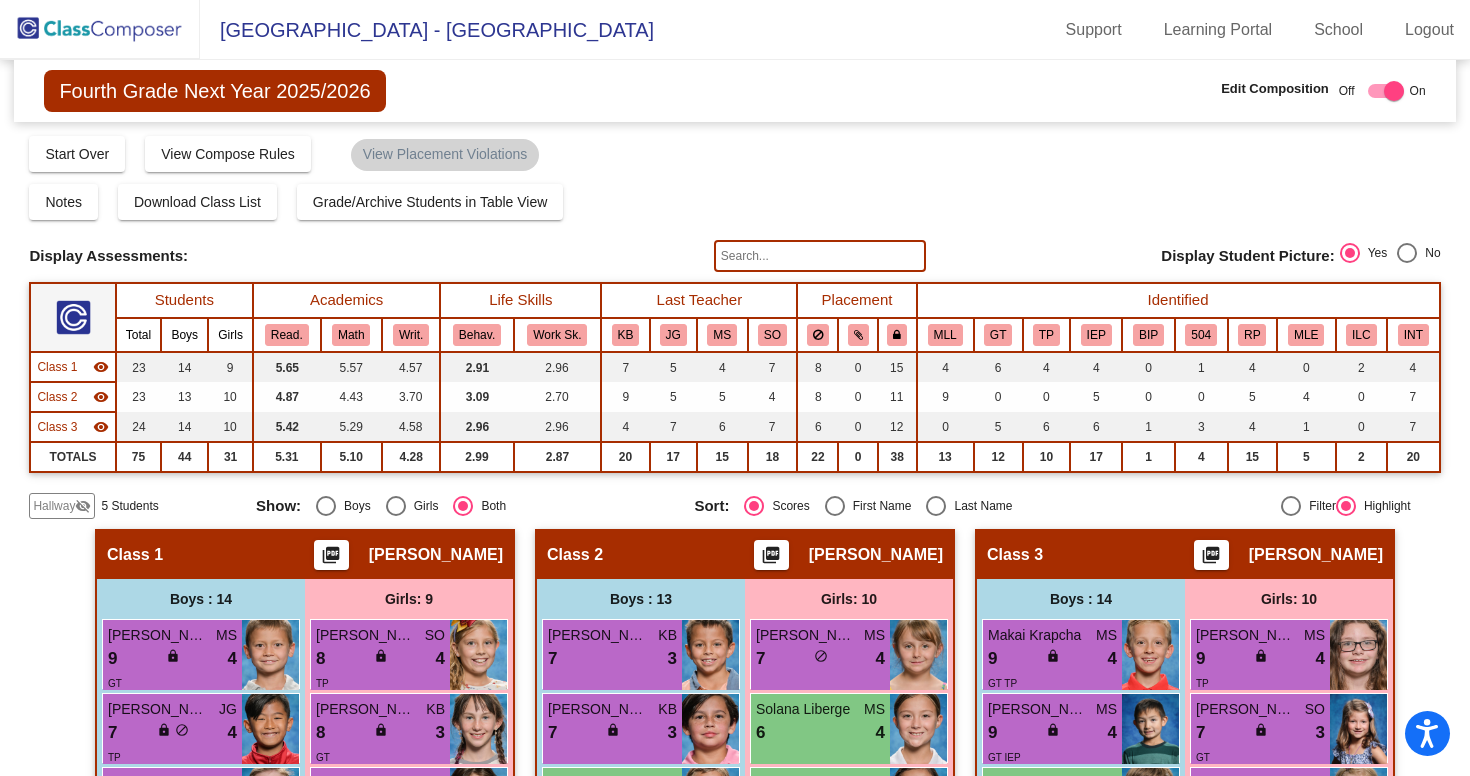 scroll, scrollTop: 0, scrollLeft: 0, axis: both 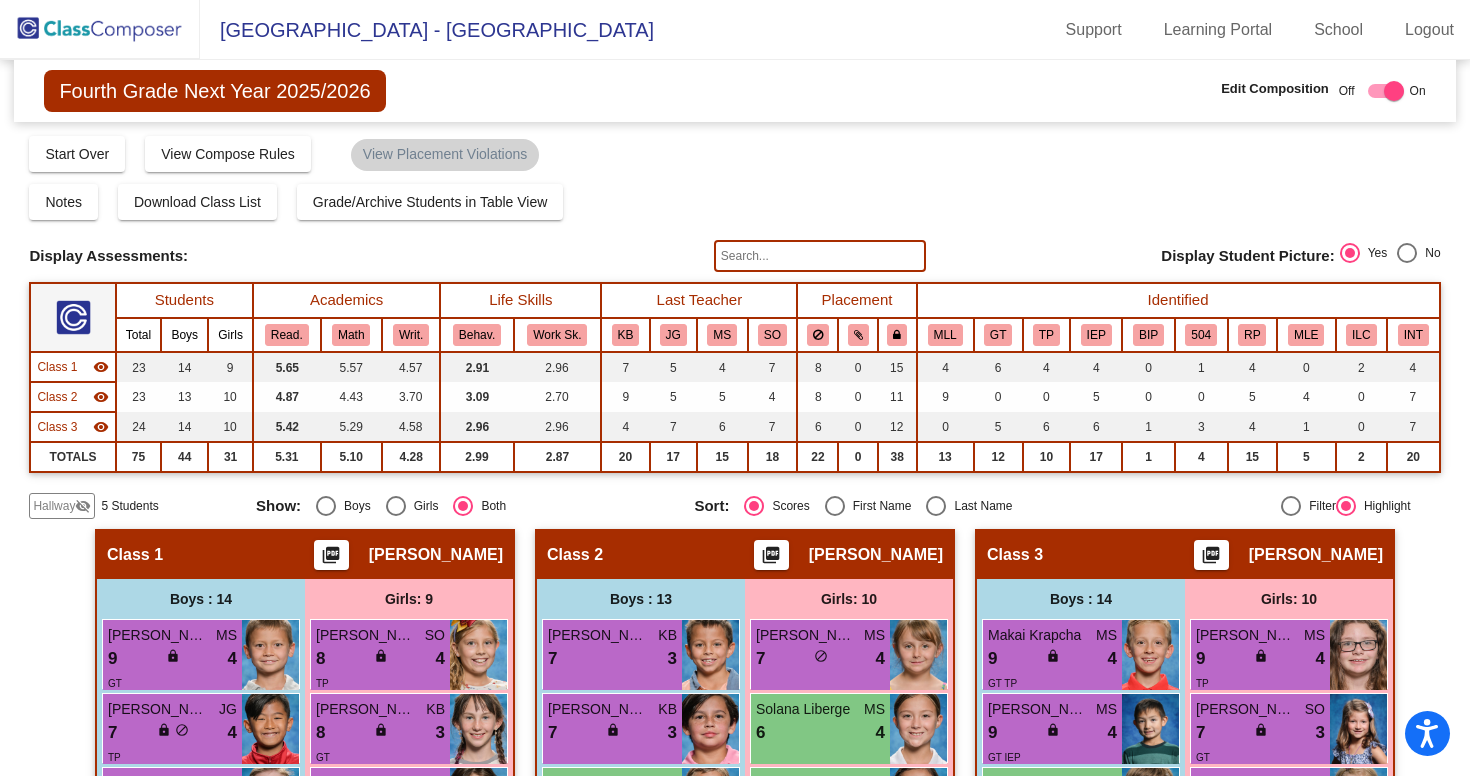 click 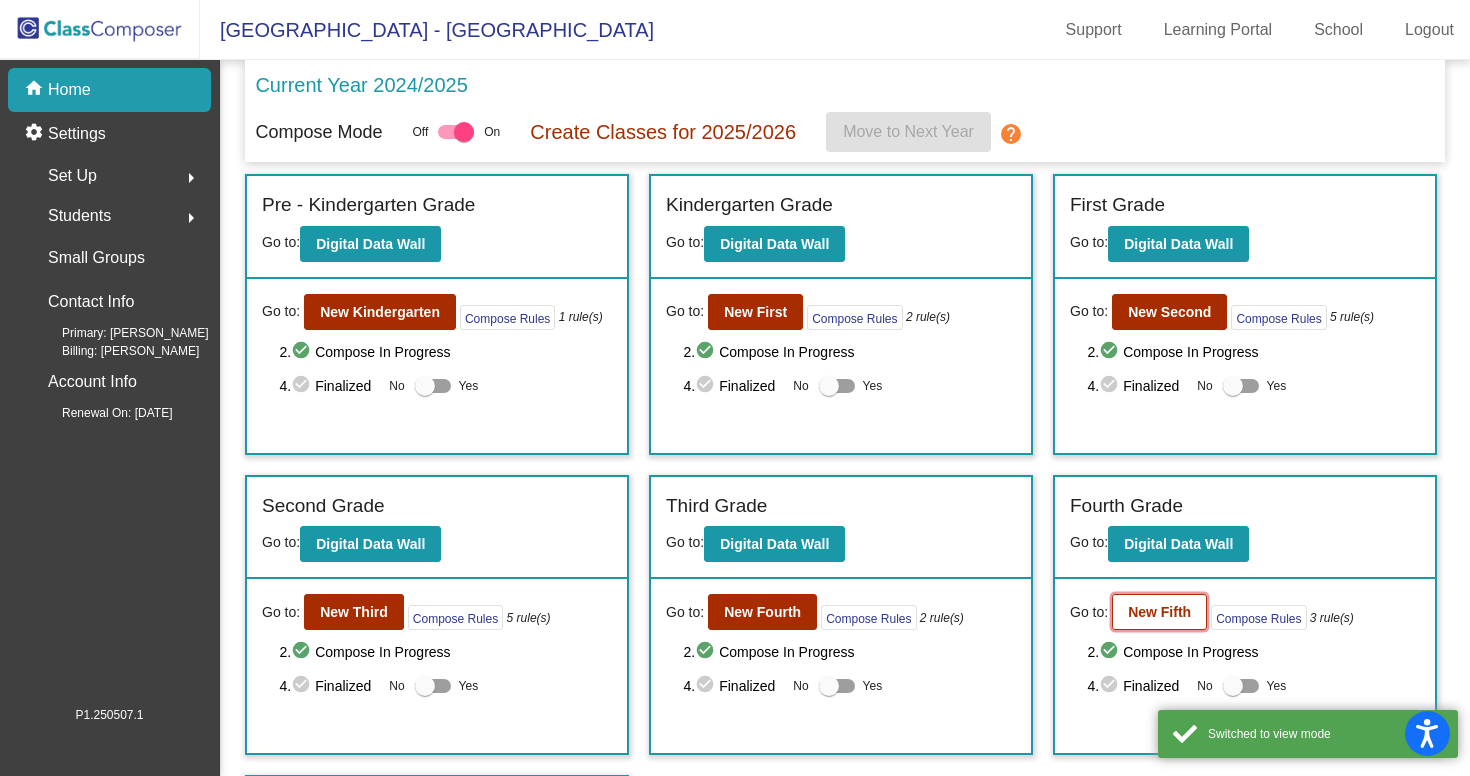 click on "New Fifth" 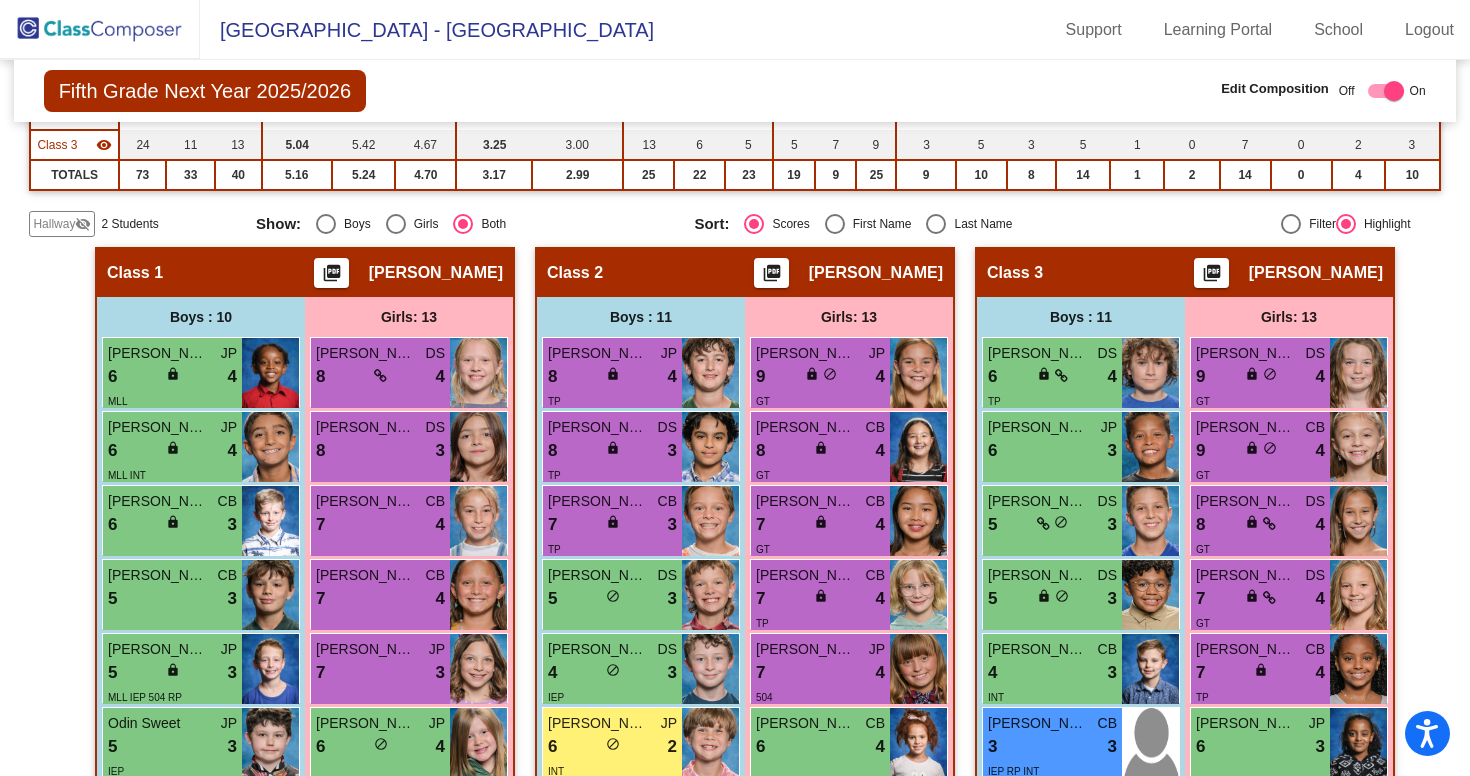 scroll, scrollTop: 283, scrollLeft: 0, axis: vertical 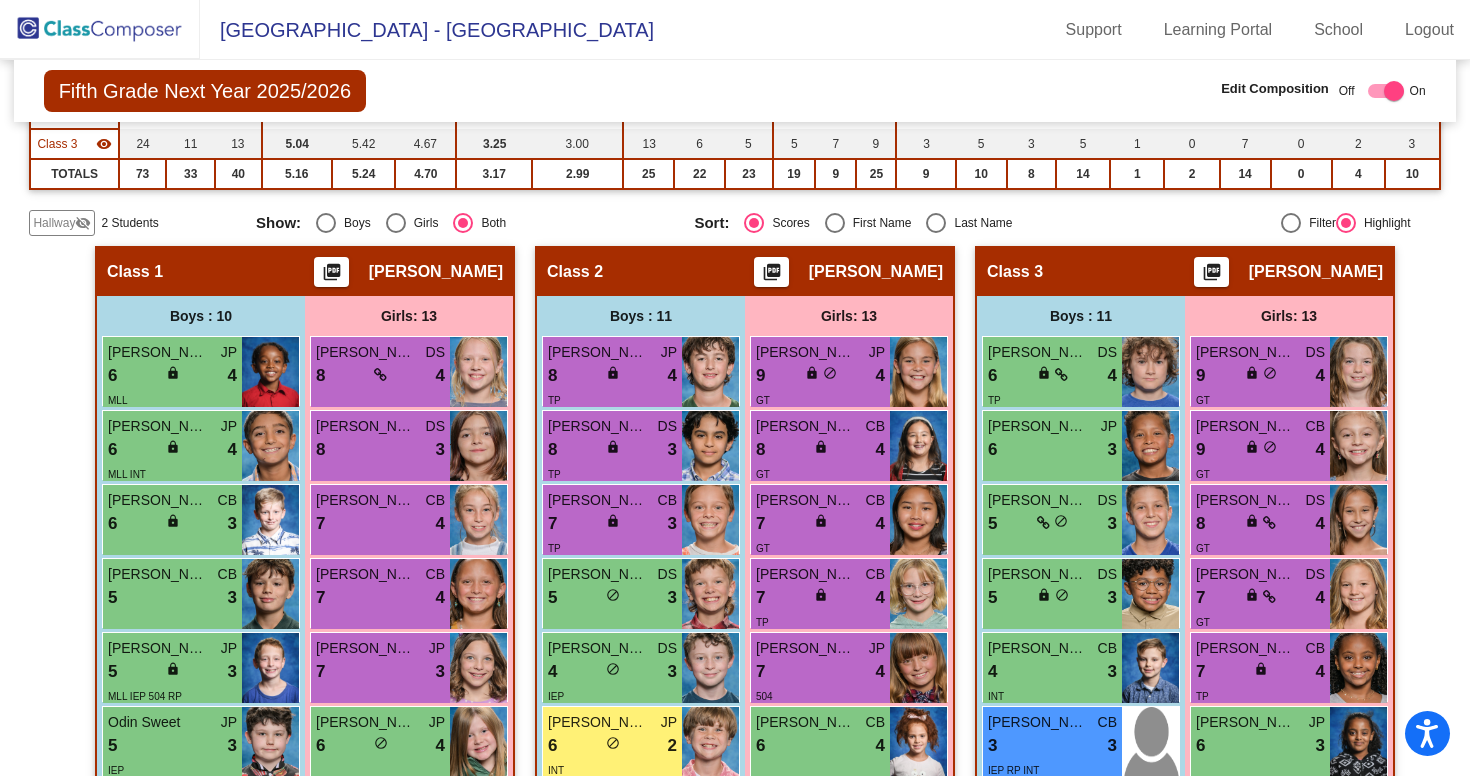 click on "Hallway" 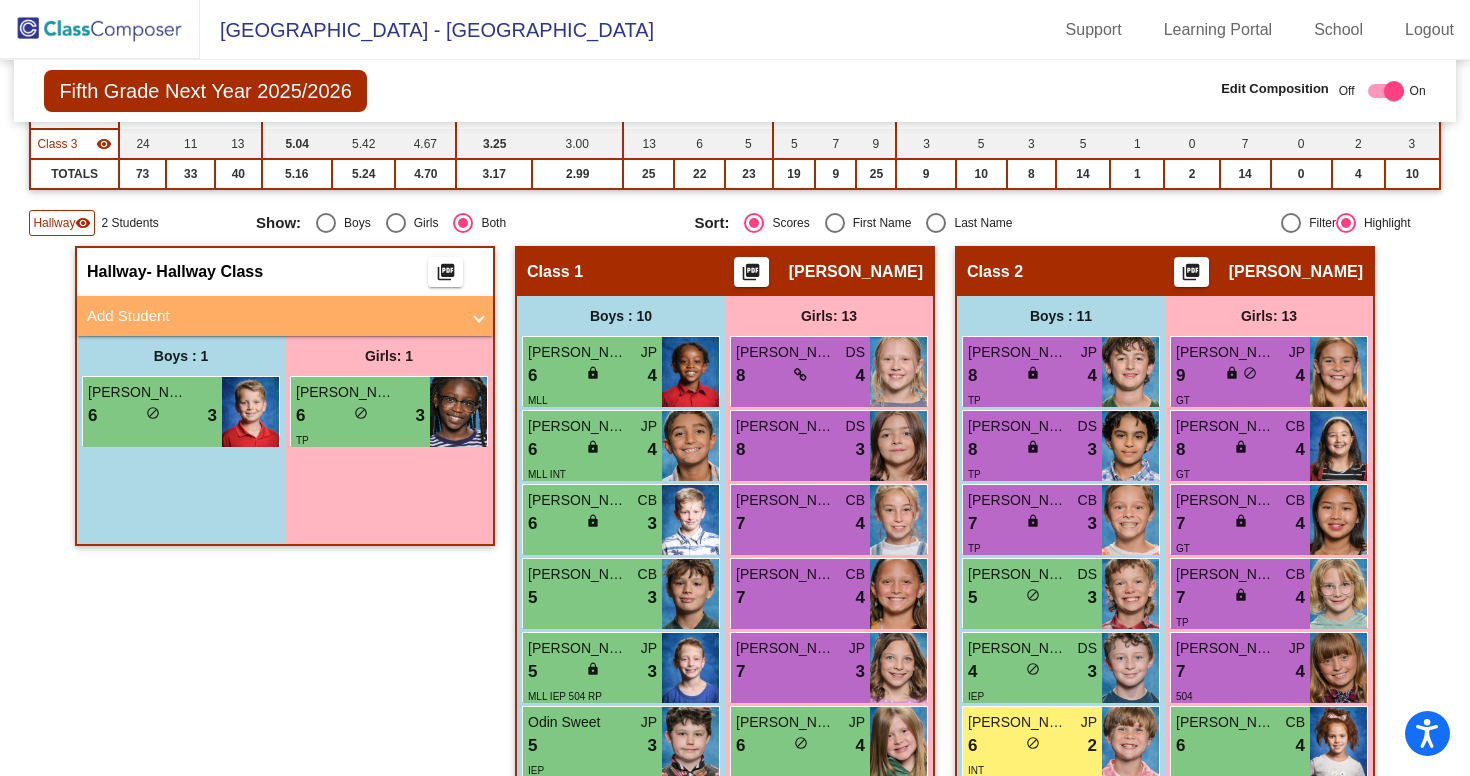 scroll, scrollTop: 0, scrollLeft: 0, axis: both 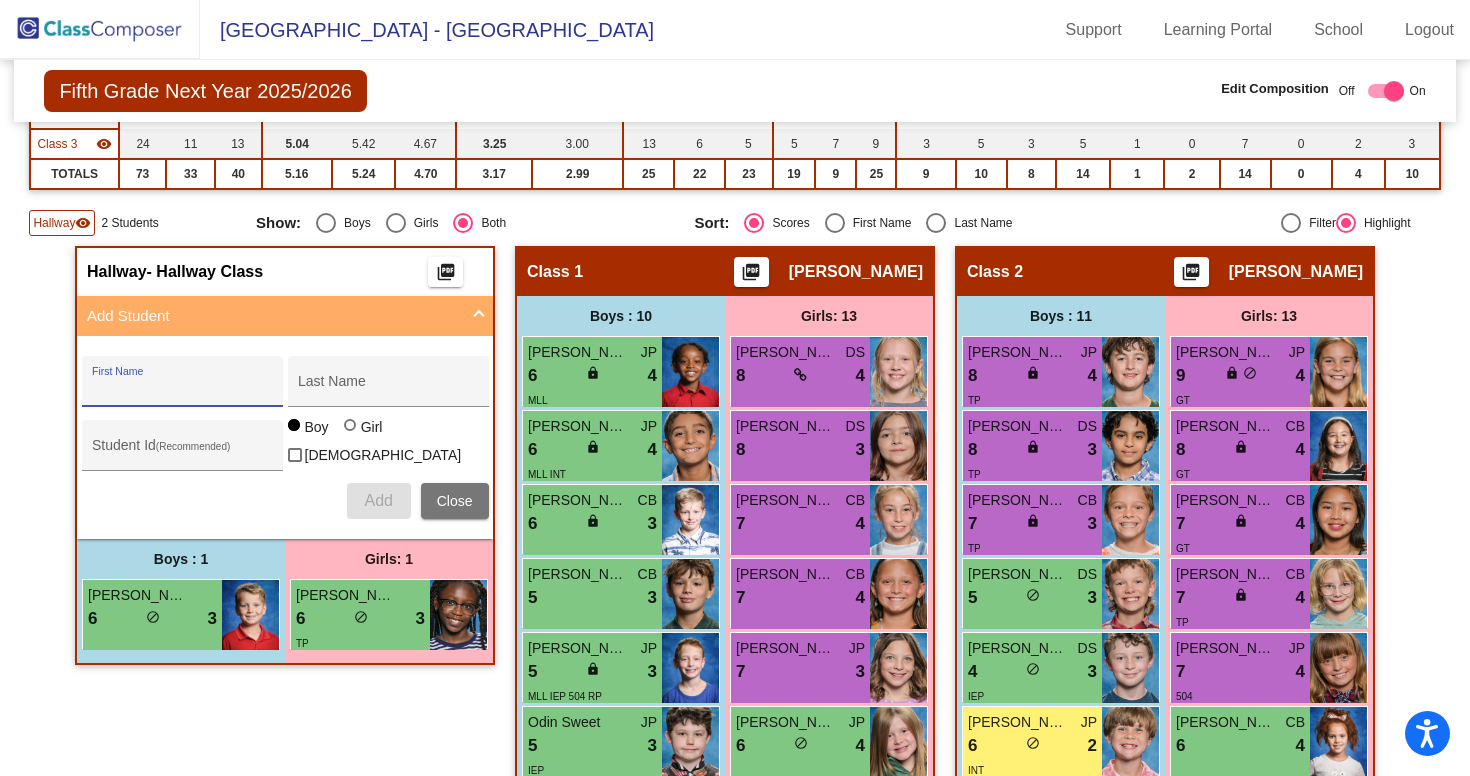 click on "First Name" at bounding box center (182, 389) 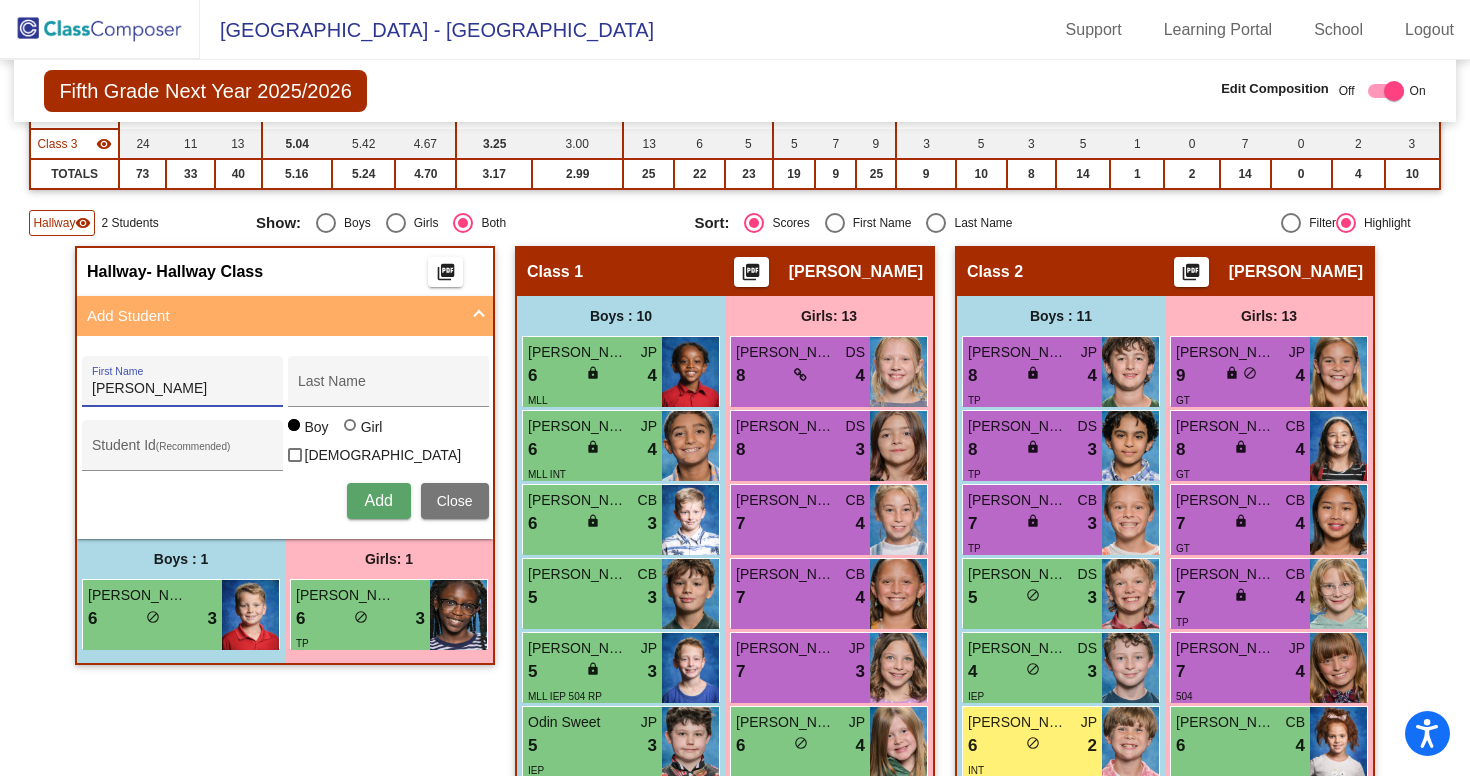 type on "Joaquin" 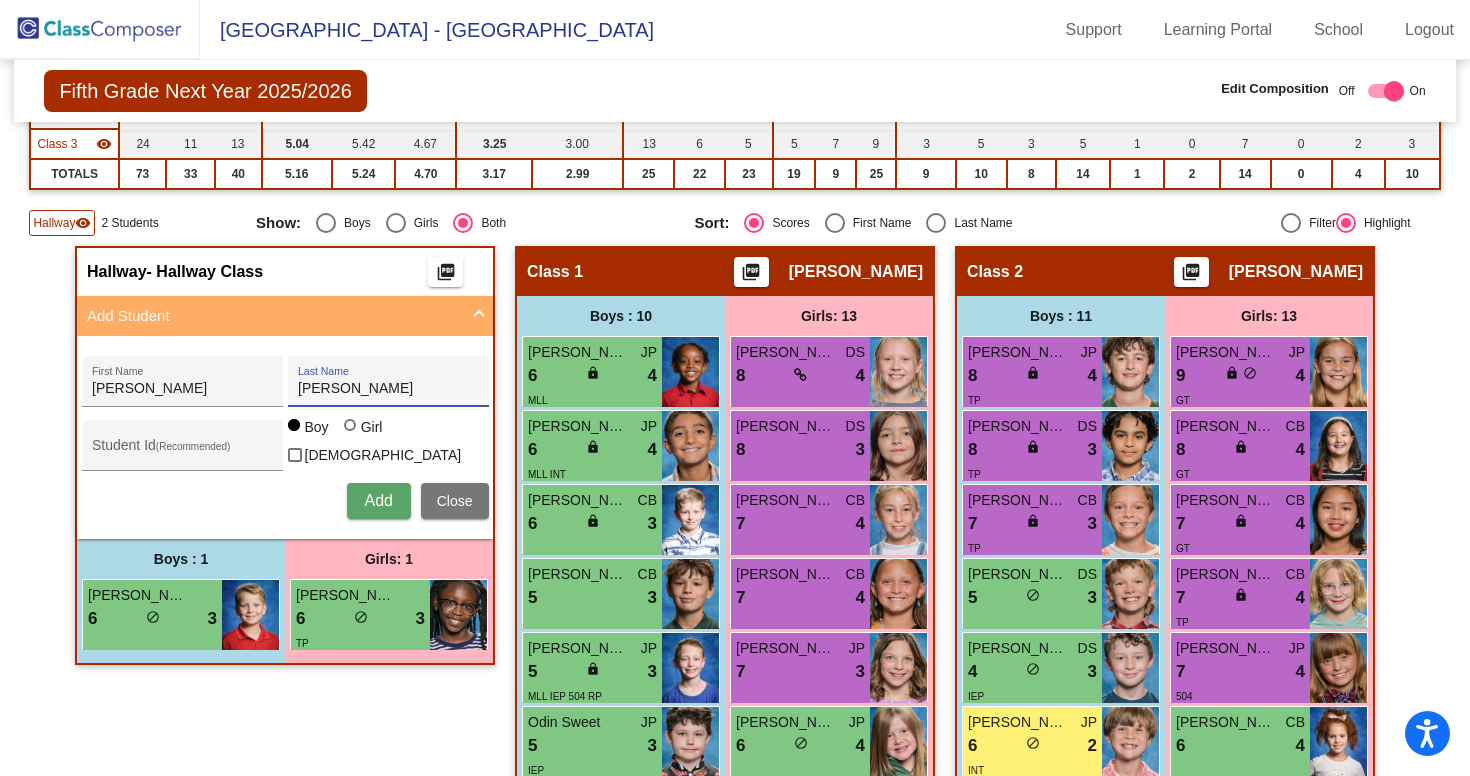 type on "Valdez" 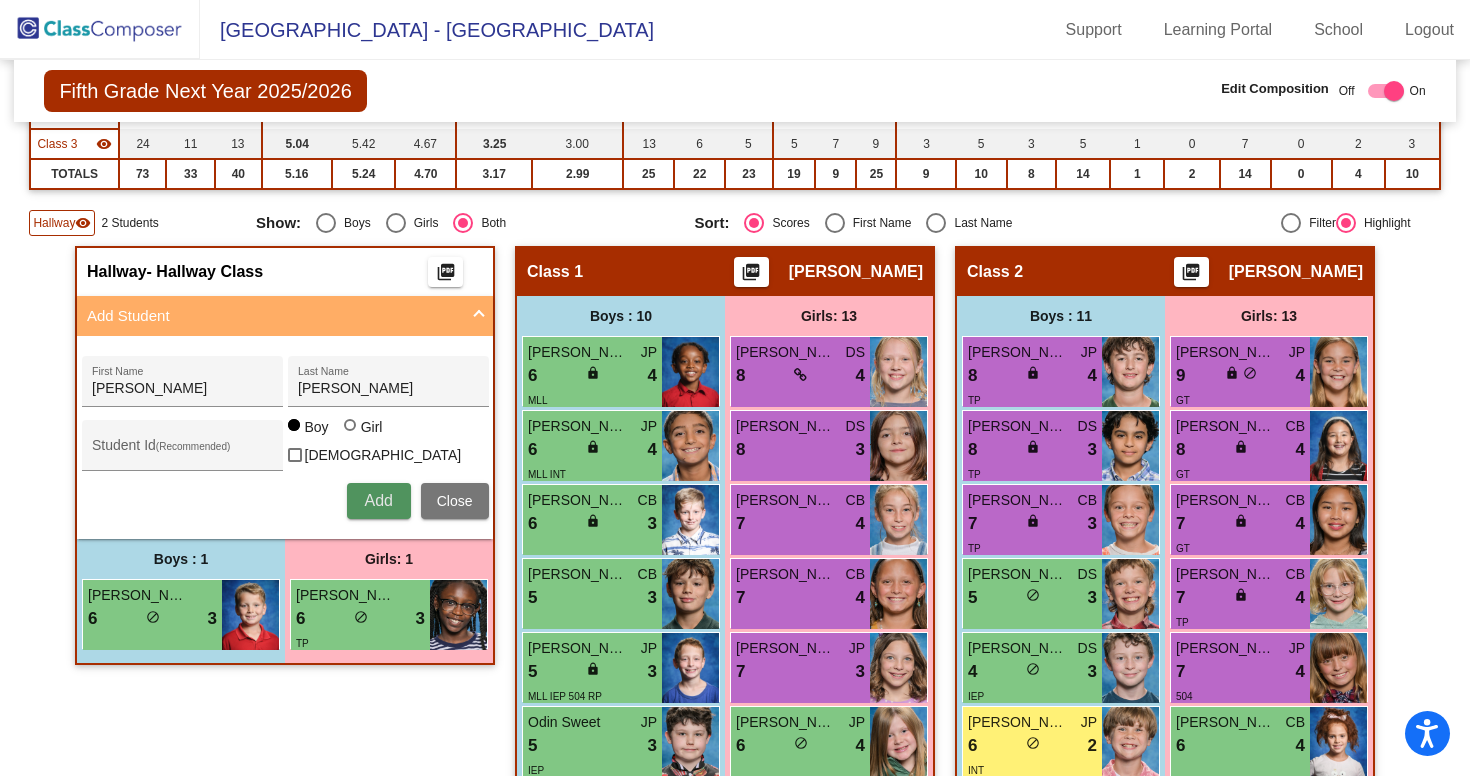 click on "Add" at bounding box center (378, 500) 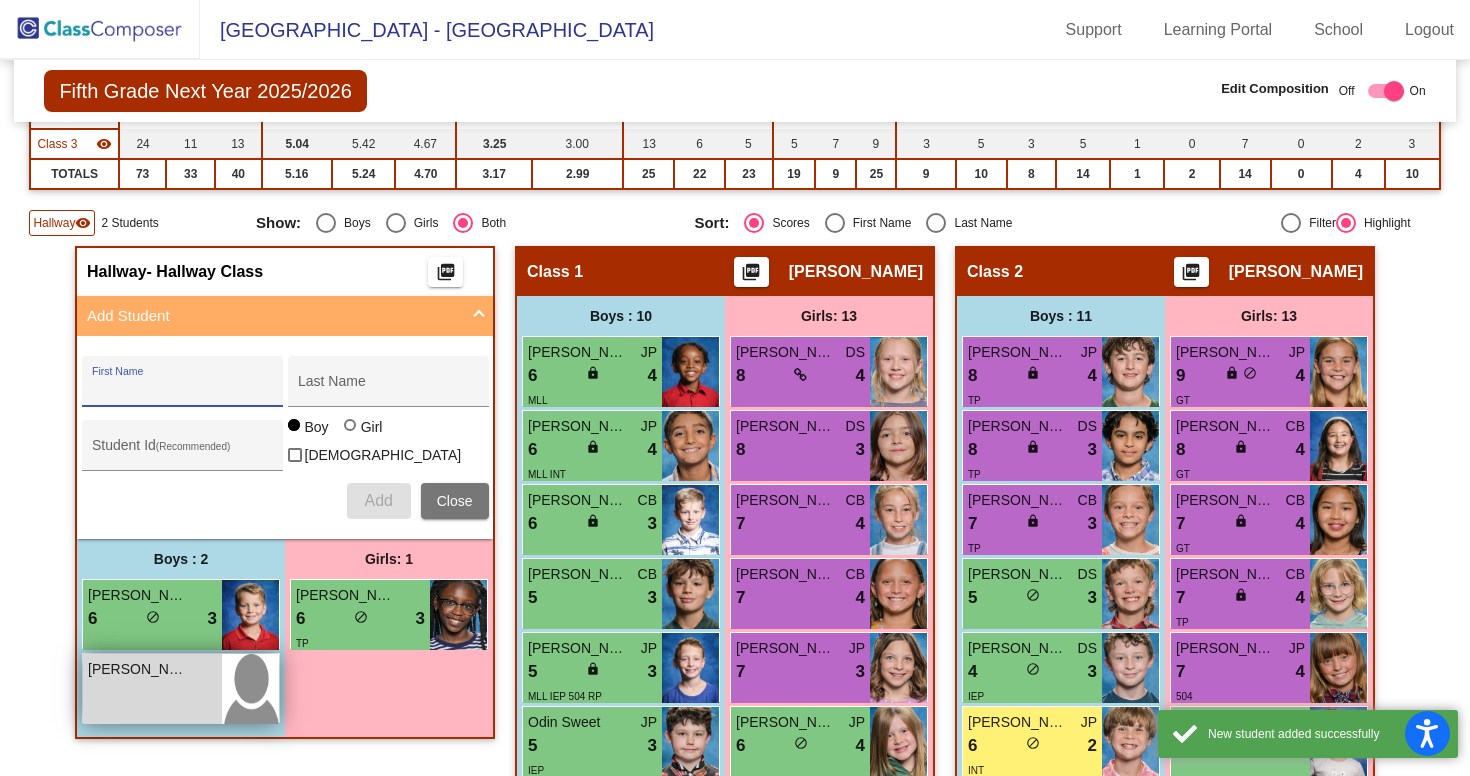 click on "Joaquin Valdez lock do_not_disturb_alt" at bounding box center (152, 689) 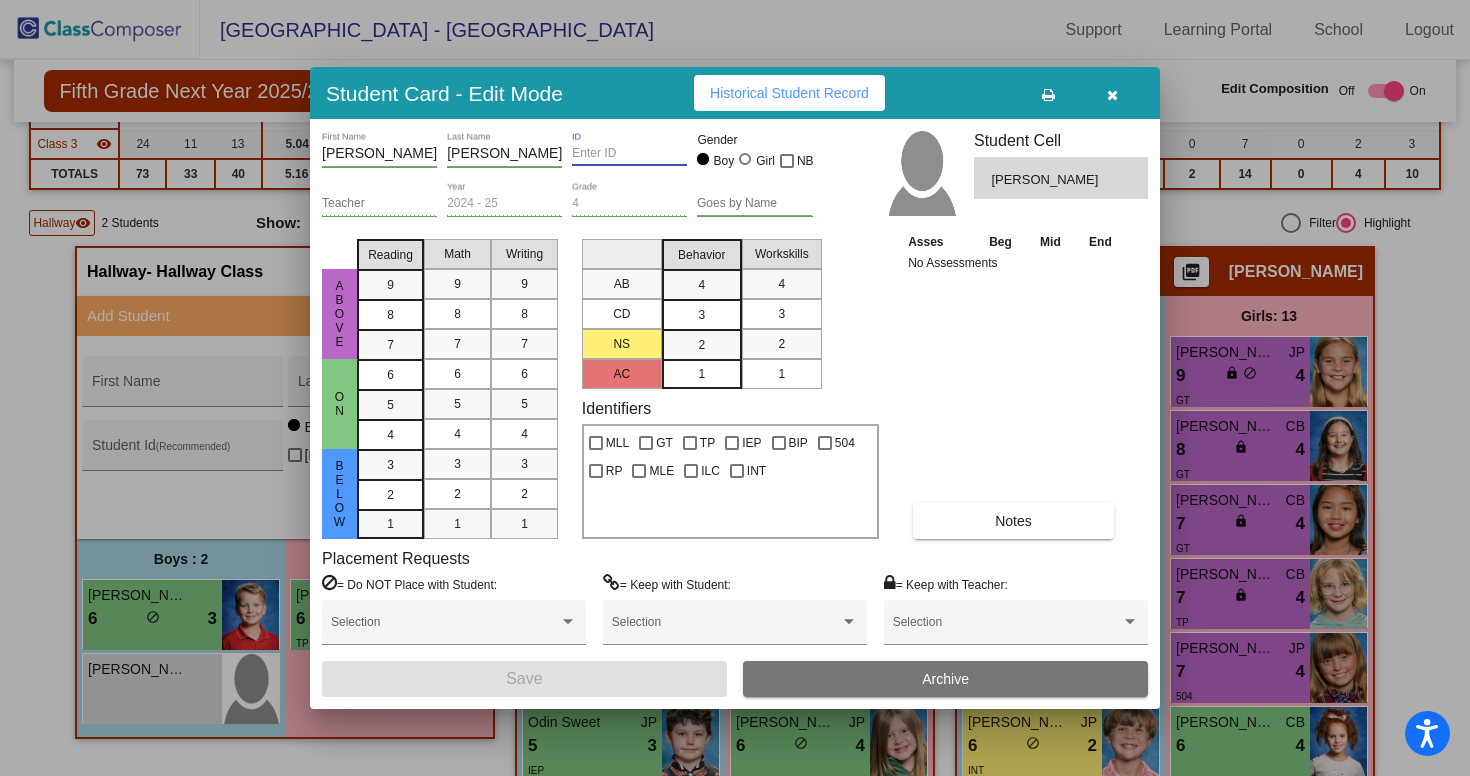 click on "ID" at bounding box center [629, 154] 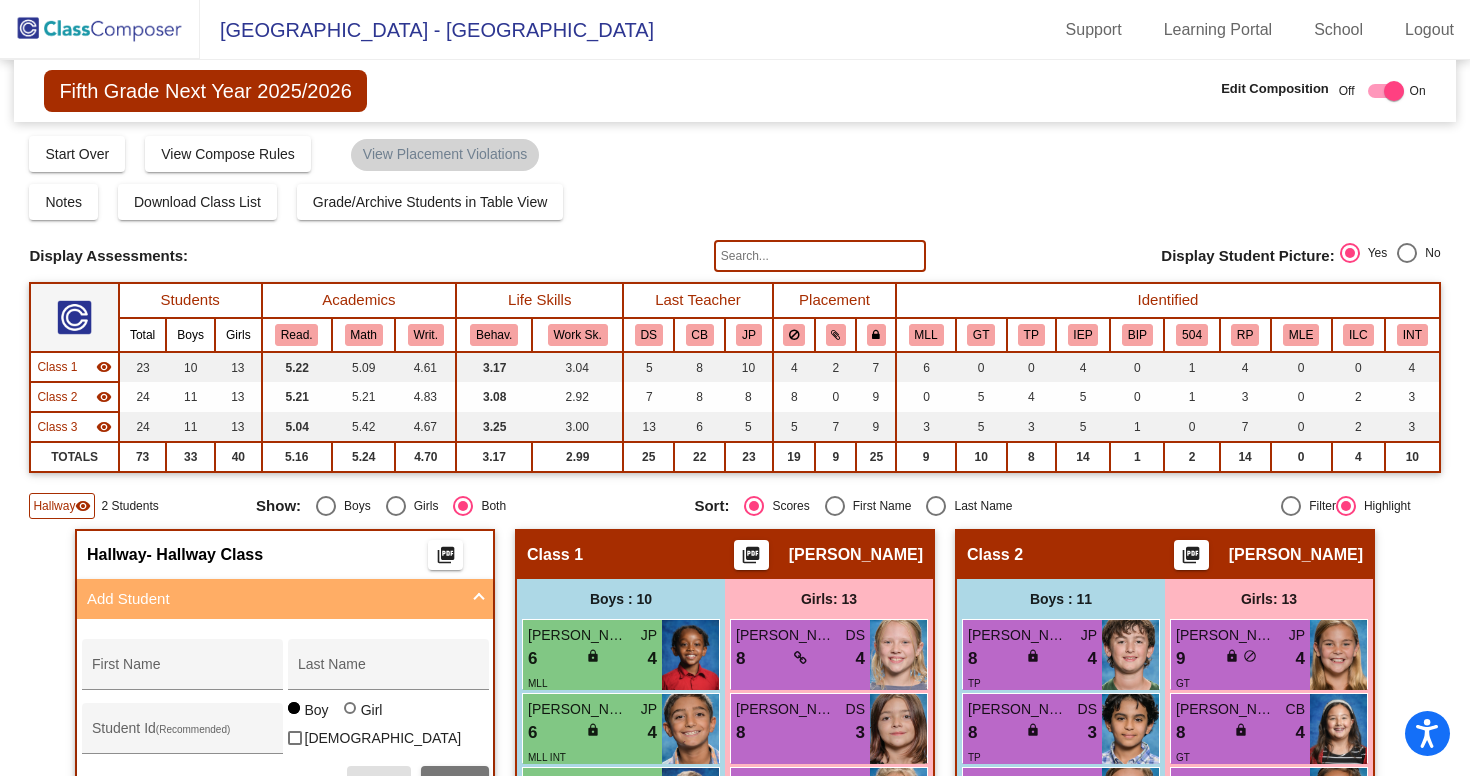 scroll, scrollTop: 0, scrollLeft: 0, axis: both 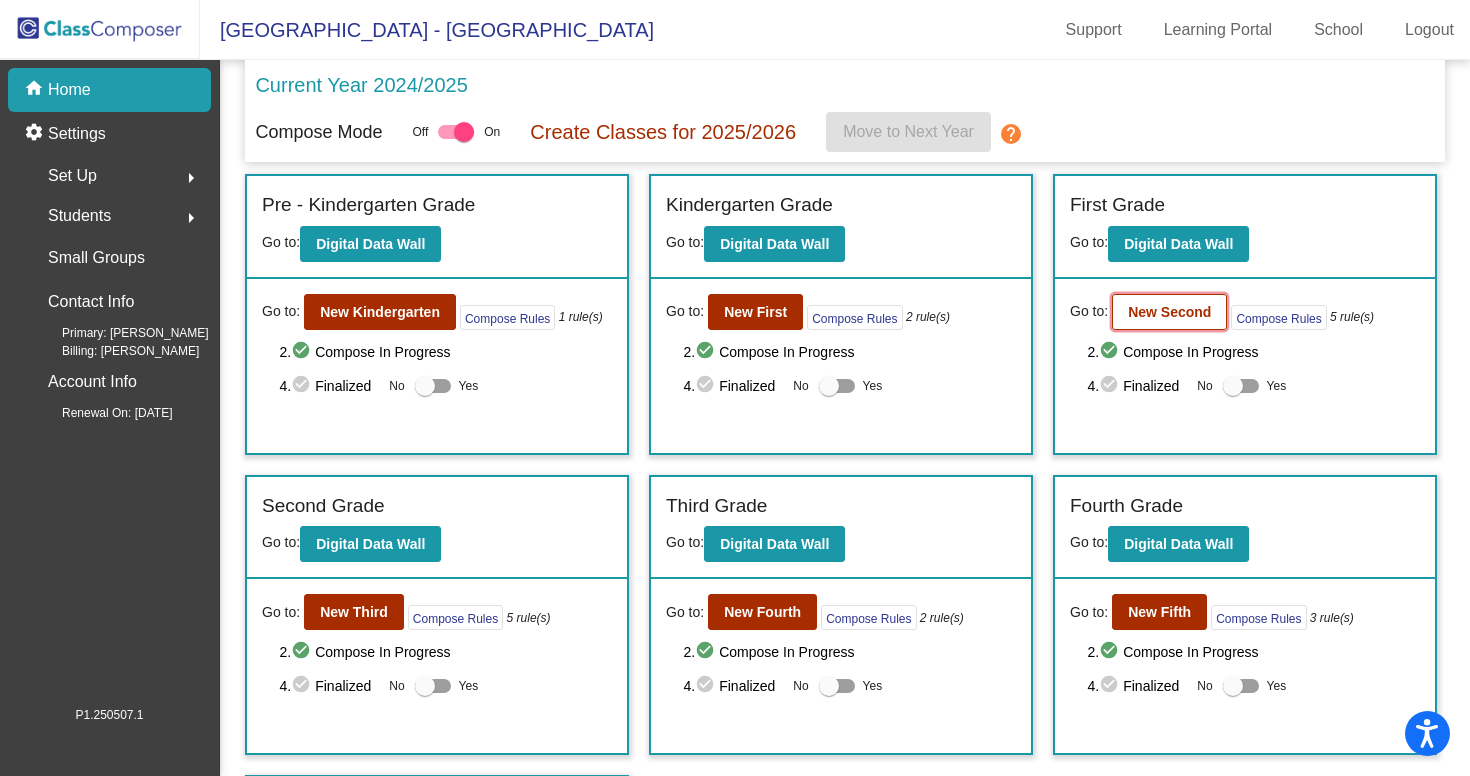click on "New Second" 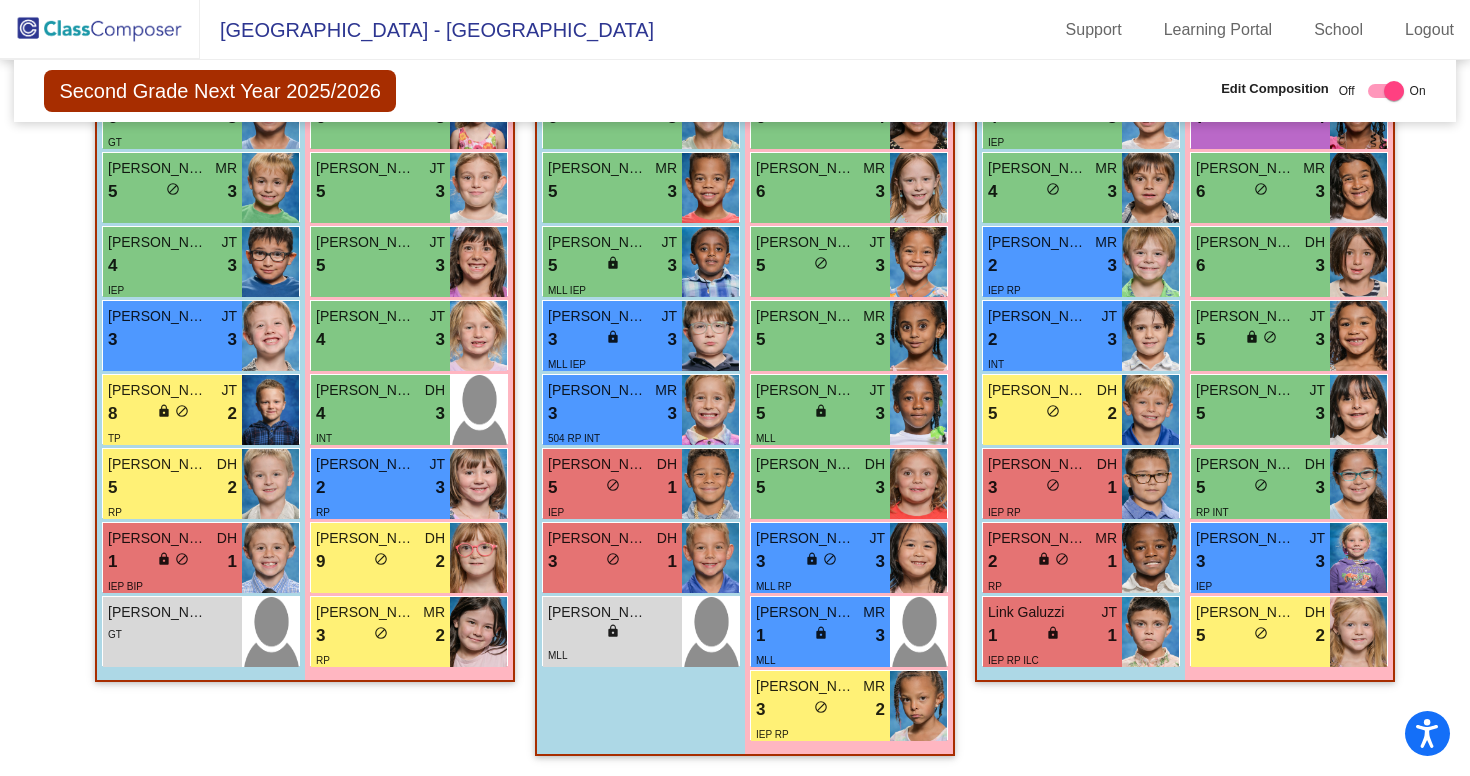 scroll, scrollTop: 688, scrollLeft: 0, axis: vertical 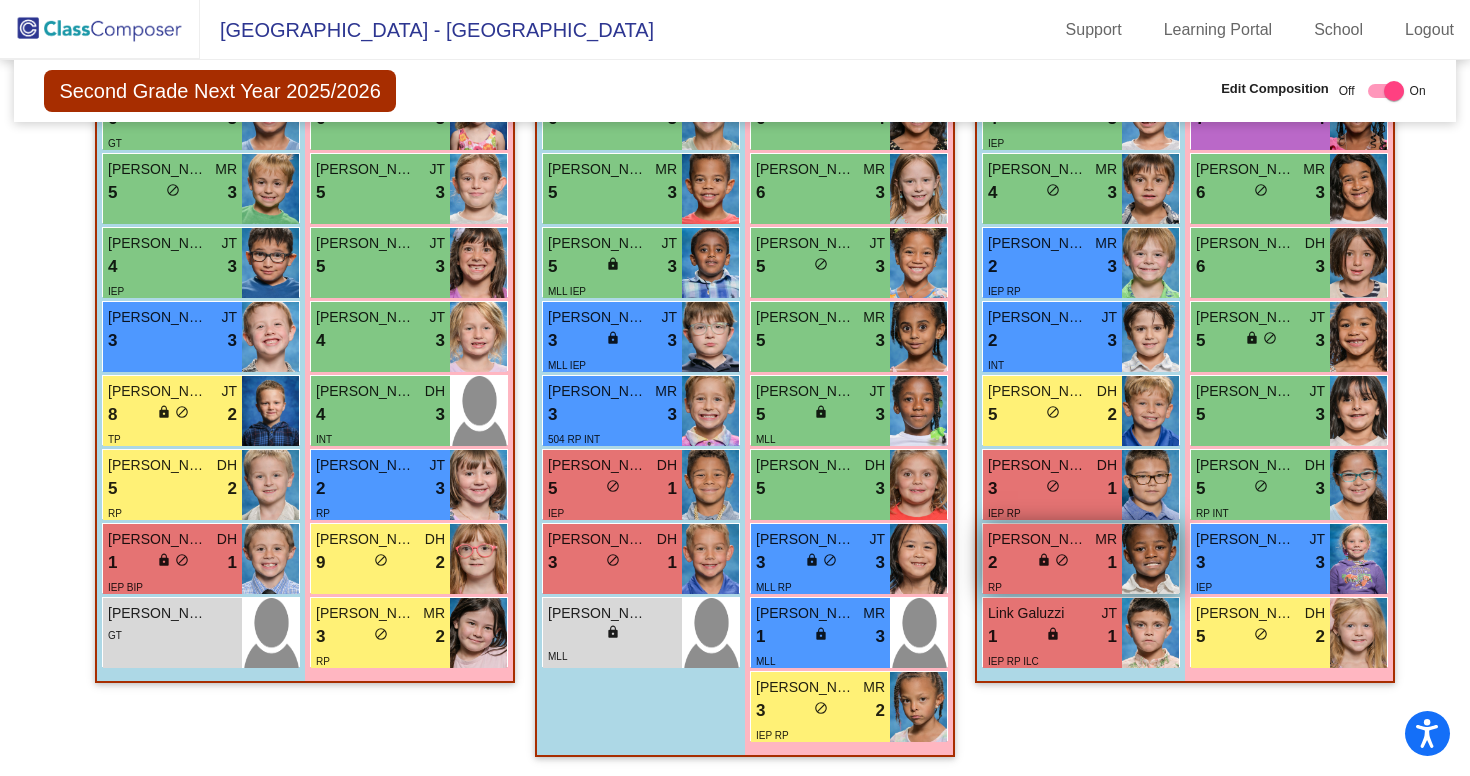 click on "2 lock do_not_disturb_alt 1" at bounding box center (1052, 563) 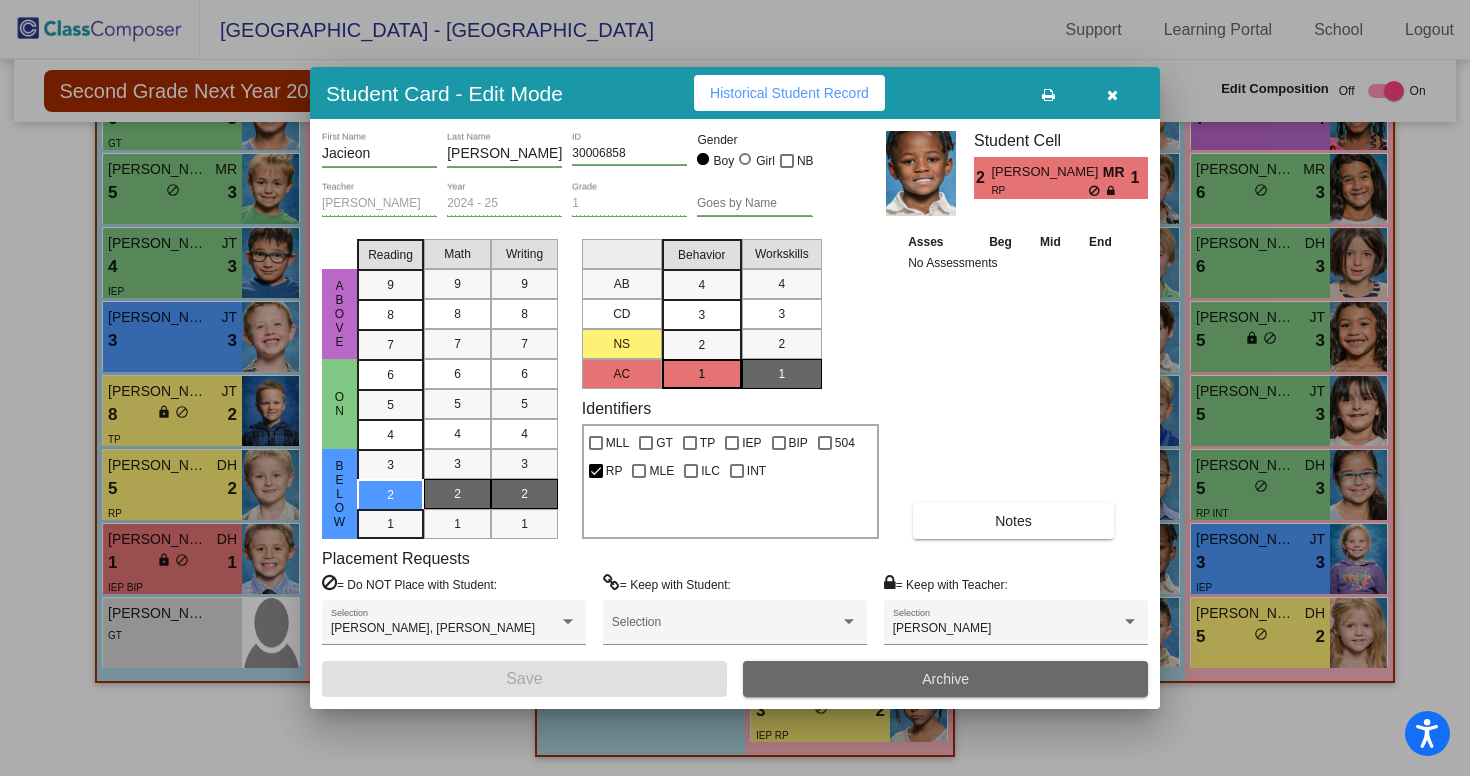click on "Archive" at bounding box center [945, 679] 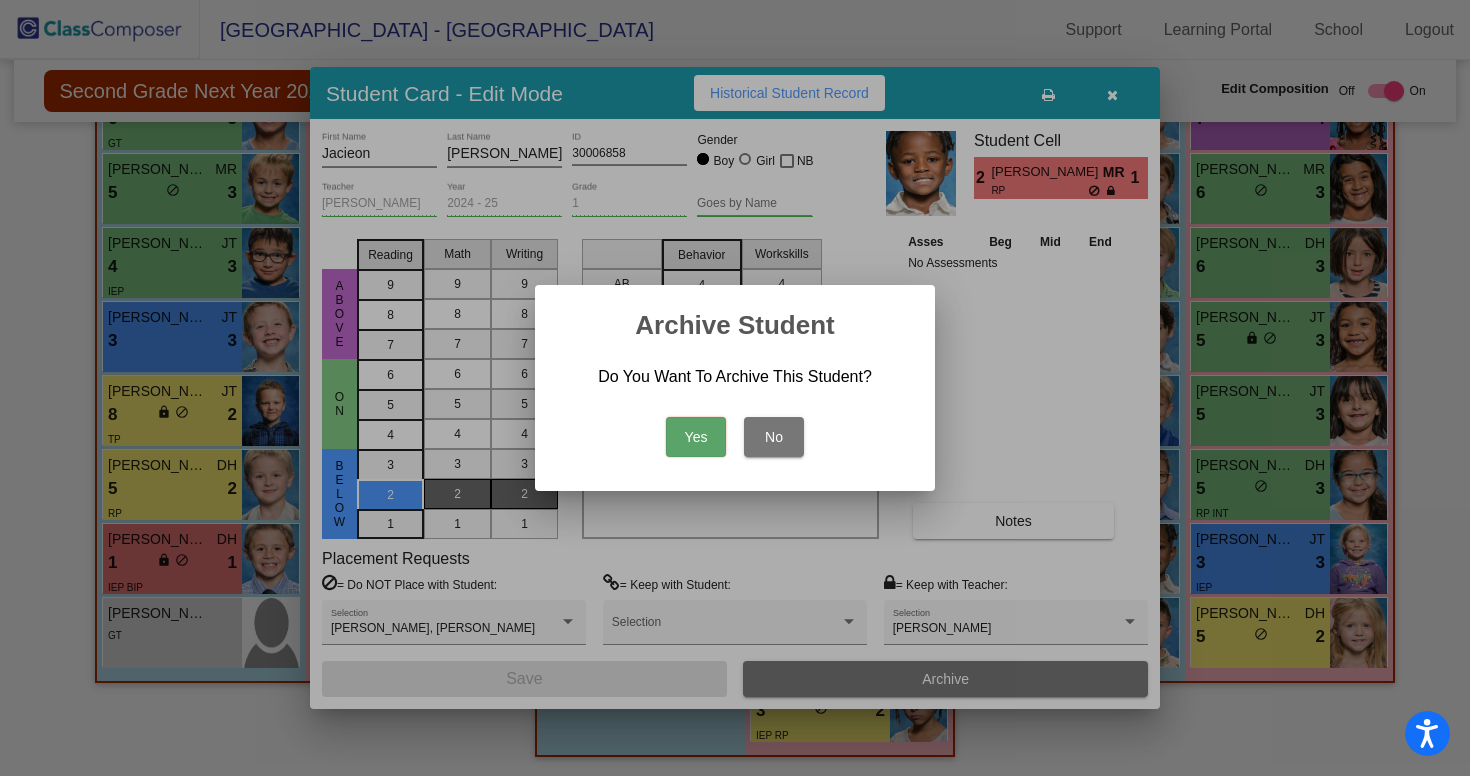 click on "Yes" at bounding box center (696, 437) 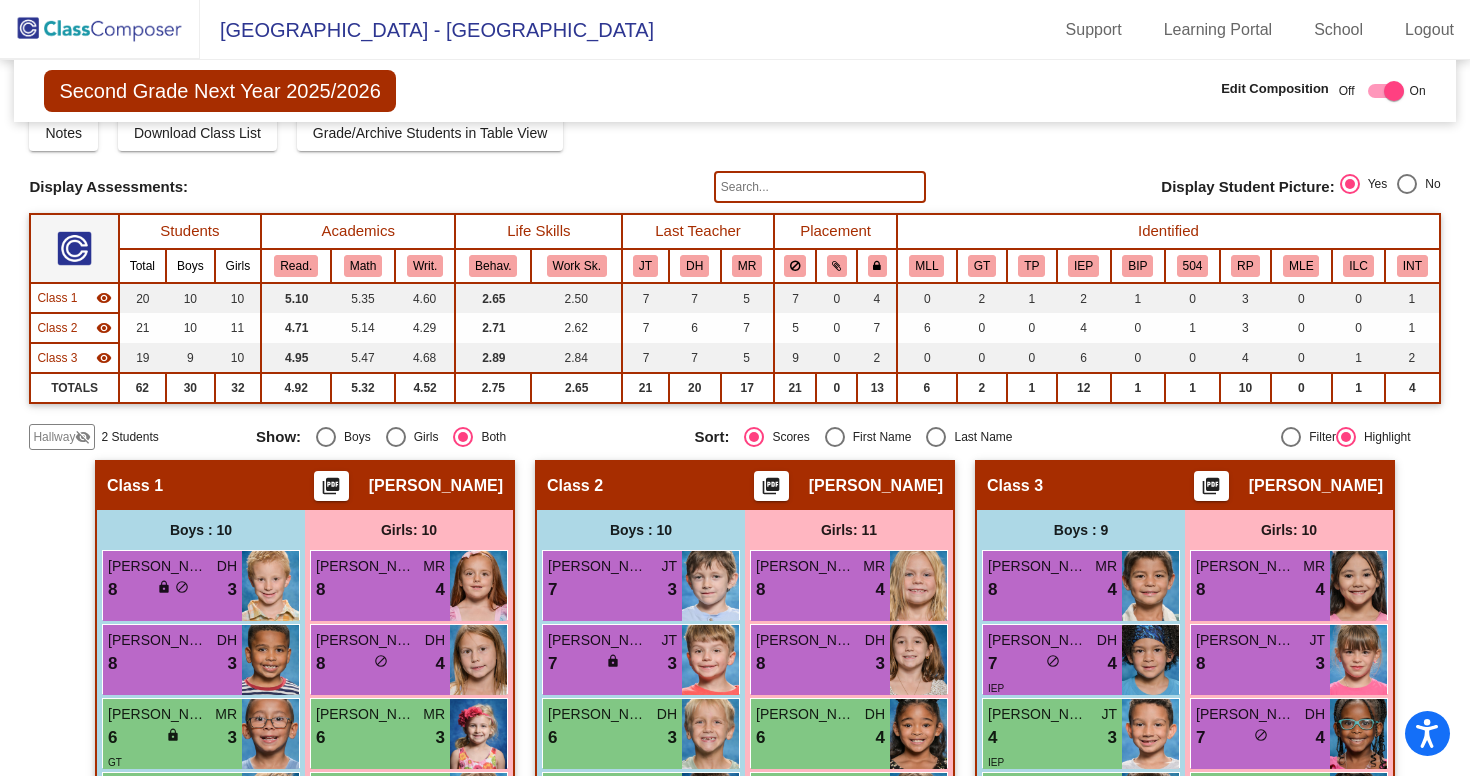 scroll, scrollTop: 0, scrollLeft: 0, axis: both 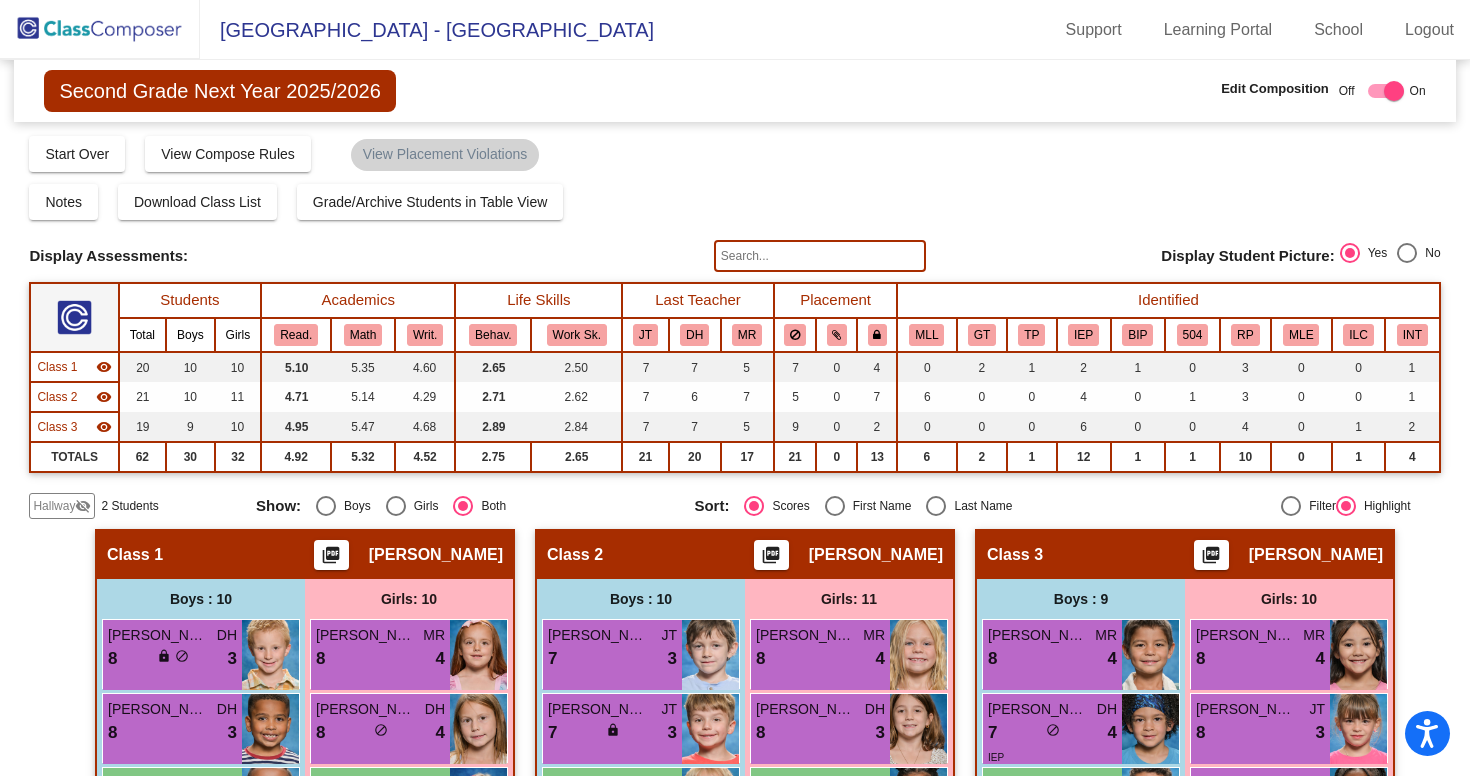 click on "Display Scores for Years:   2023 - 2024   2024 - 2025  Grade/Archive Students in Table View   Download   New Small Group   Saved Small Group   Compose   Start Over   Submit Classes  Compose has been submitted  Check for Incomplete Scores  View Compose Rules   View Placement Violations  Notes   Download Class List   Import Students   Grade/Archive Students in Table View   New Small Group   Saved Small Group  Display Scores for Years:   2023 - 2024   2024 - 2025 Display Assessments: Display Student Picture:    Yes     No  Students Academics Life Skills  Last Teacher  Placement  Identified  Total Boys Girls  Read.   Math   Writ.   Behav.   Work Sk.   JT   DH   MR   MLL   GT   TP   IEP   BIP   504   RP   MLE   ILC   INT  Hallway  visibility_off  2 1 1                 0   0   0   0   0   0   0   0   0   0   0   0   0   0   0   0  Class 1  visibility  20 10 10  5.10   5.35   4.60   2.65   2.50   7   7   5   7   0   4   0   2   1   2   1   0   3   0   0   1  Class 2  visibility  21 10 11  4.71   5.14   4.29" 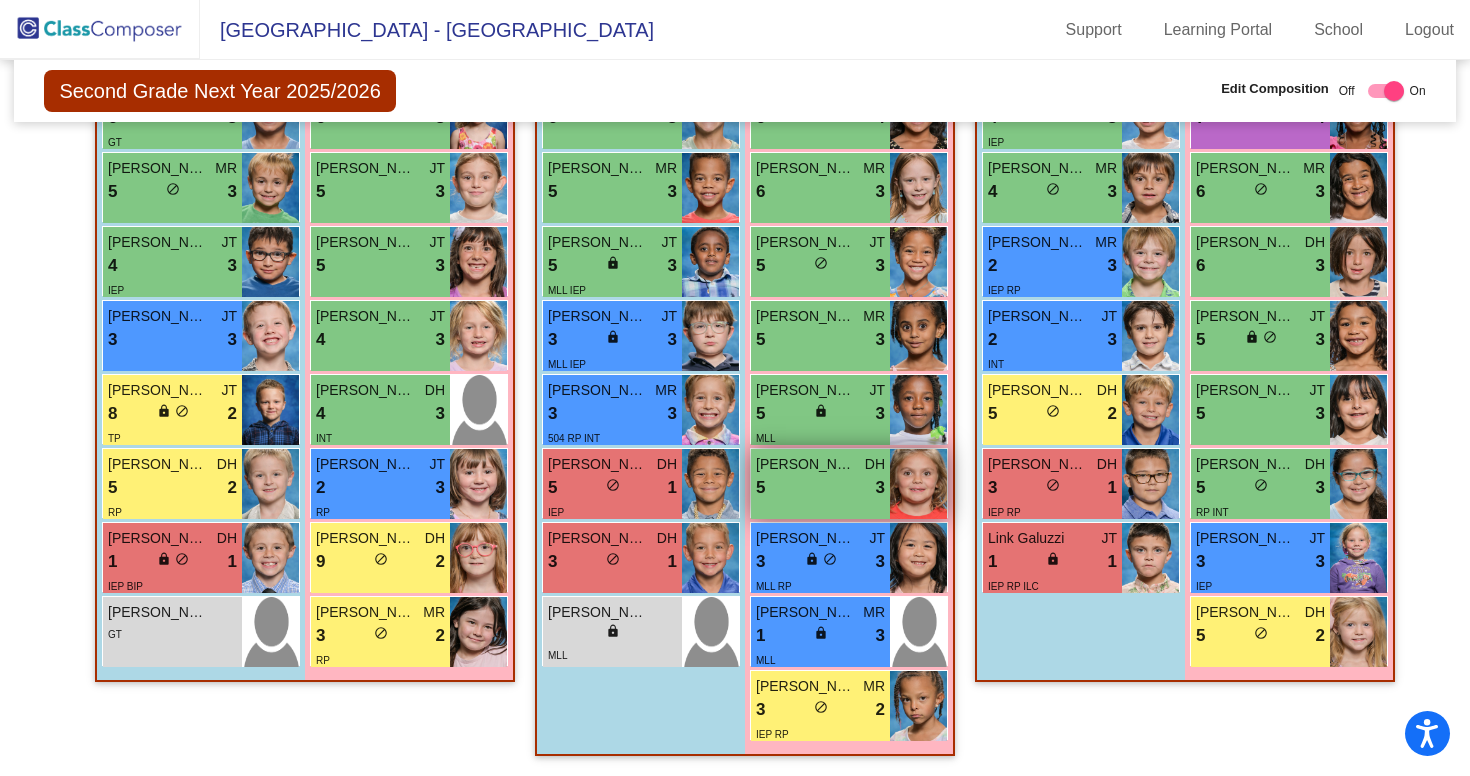 scroll, scrollTop: 688, scrollLeft: 0, axis: vertical 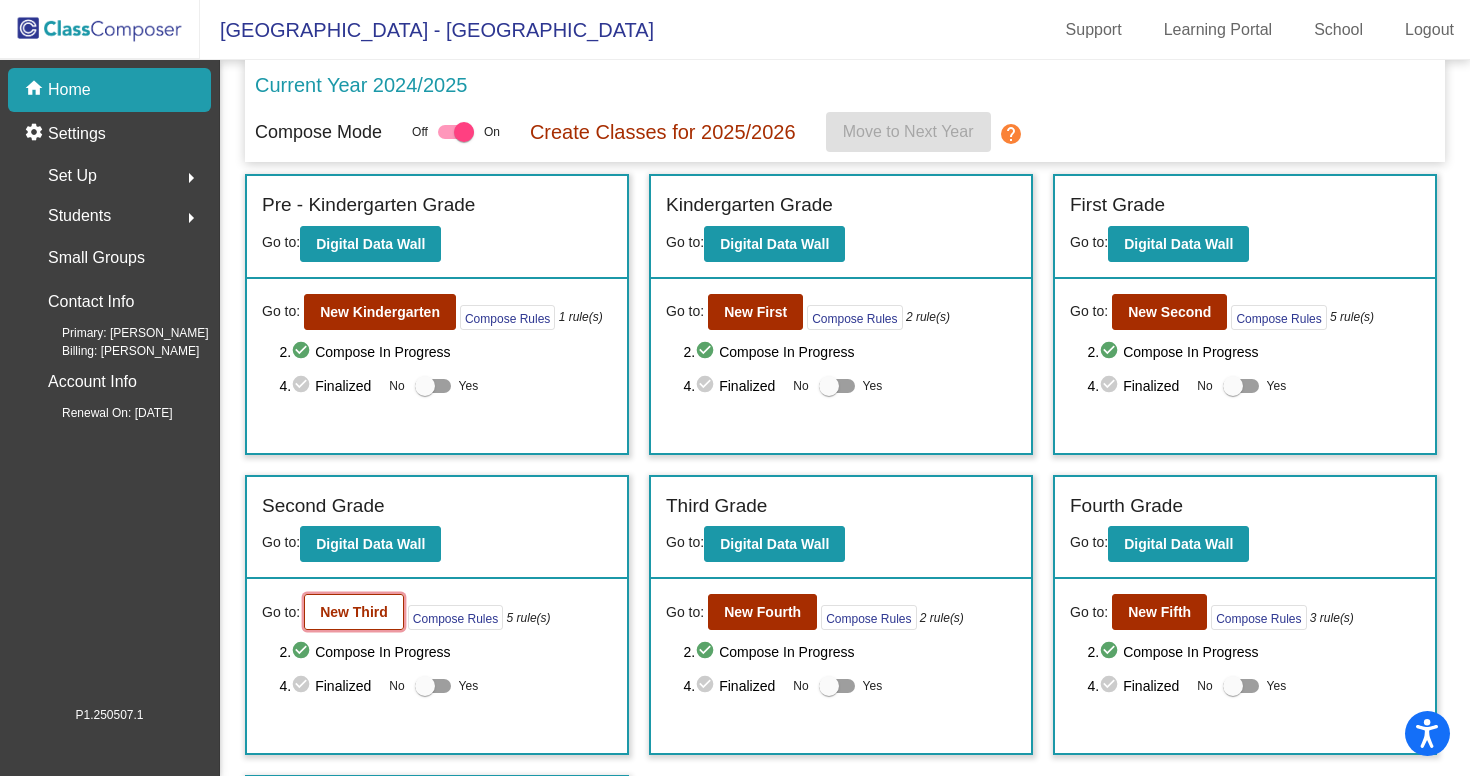 click on "New Third" 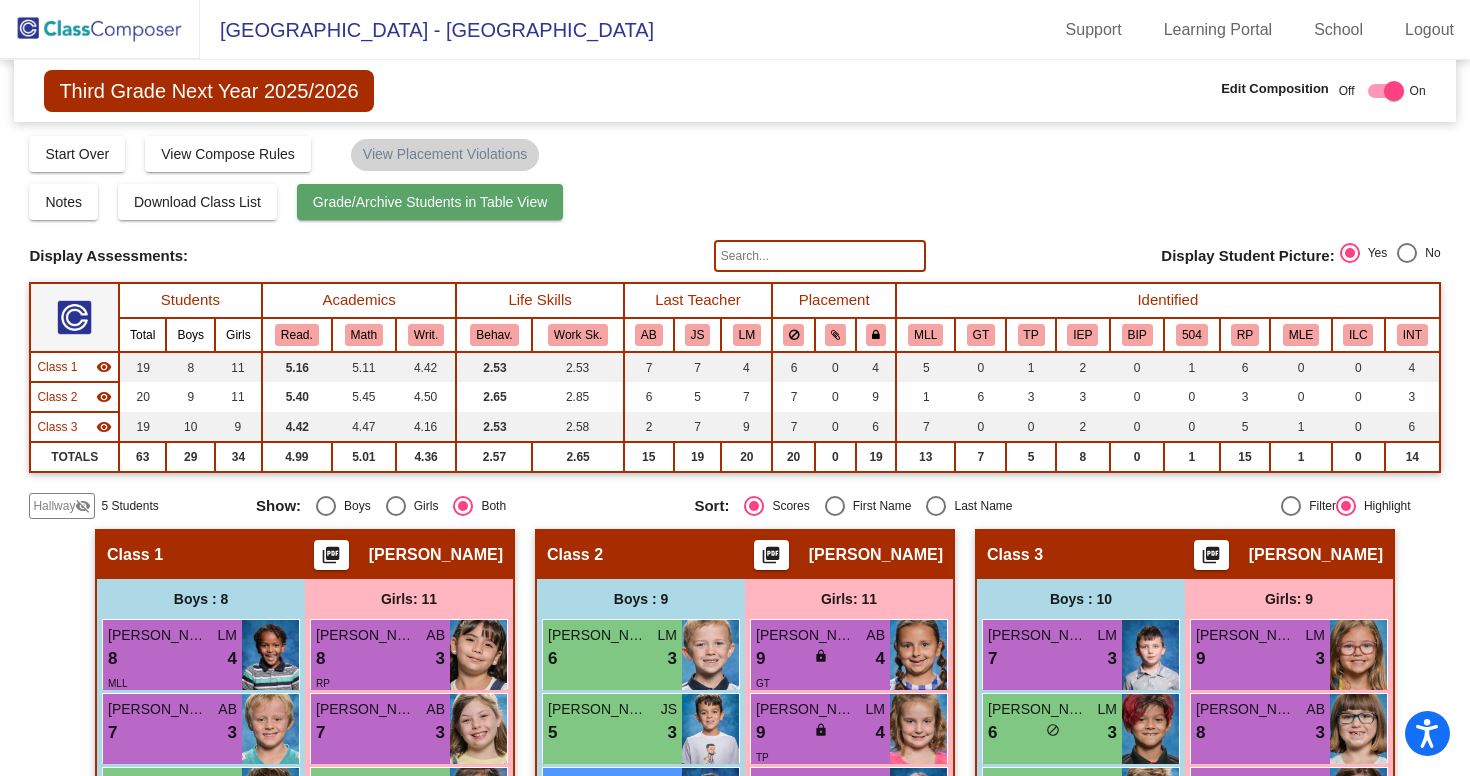 scroll, scrollTop: 0, scrollLeft: 0, axis: both 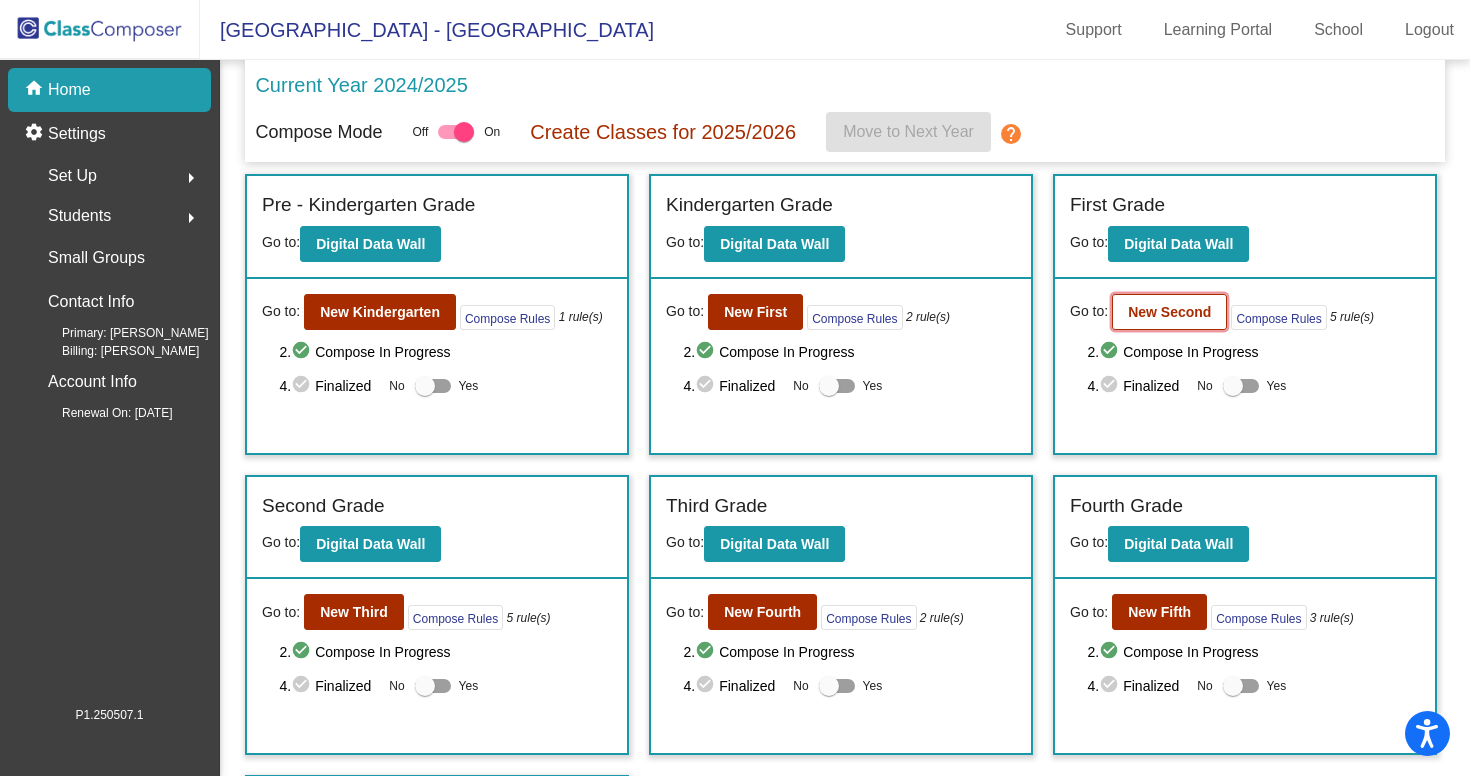 click on "New Second" 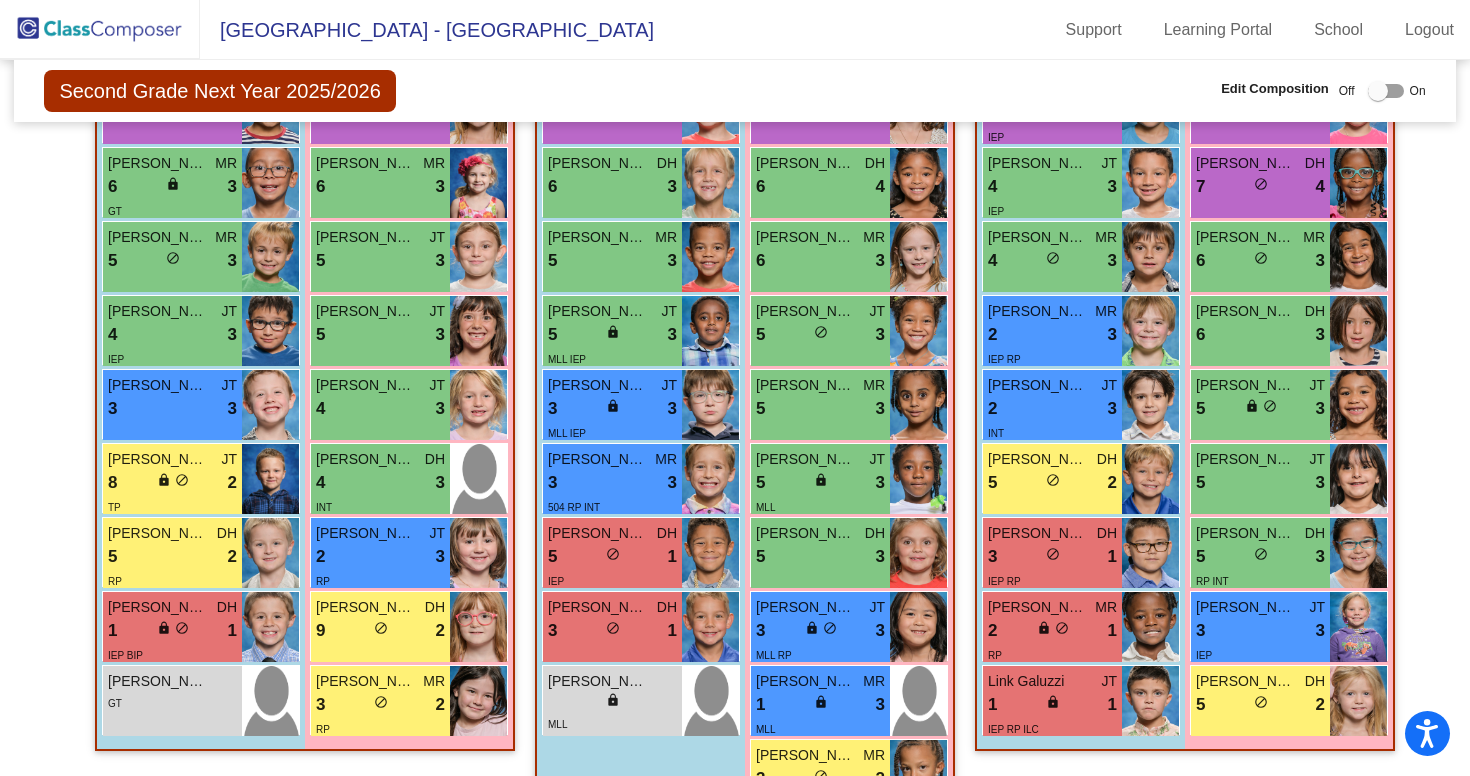 scroll, scrollTop: 623, scrollLeft: 0, axis: vertical 